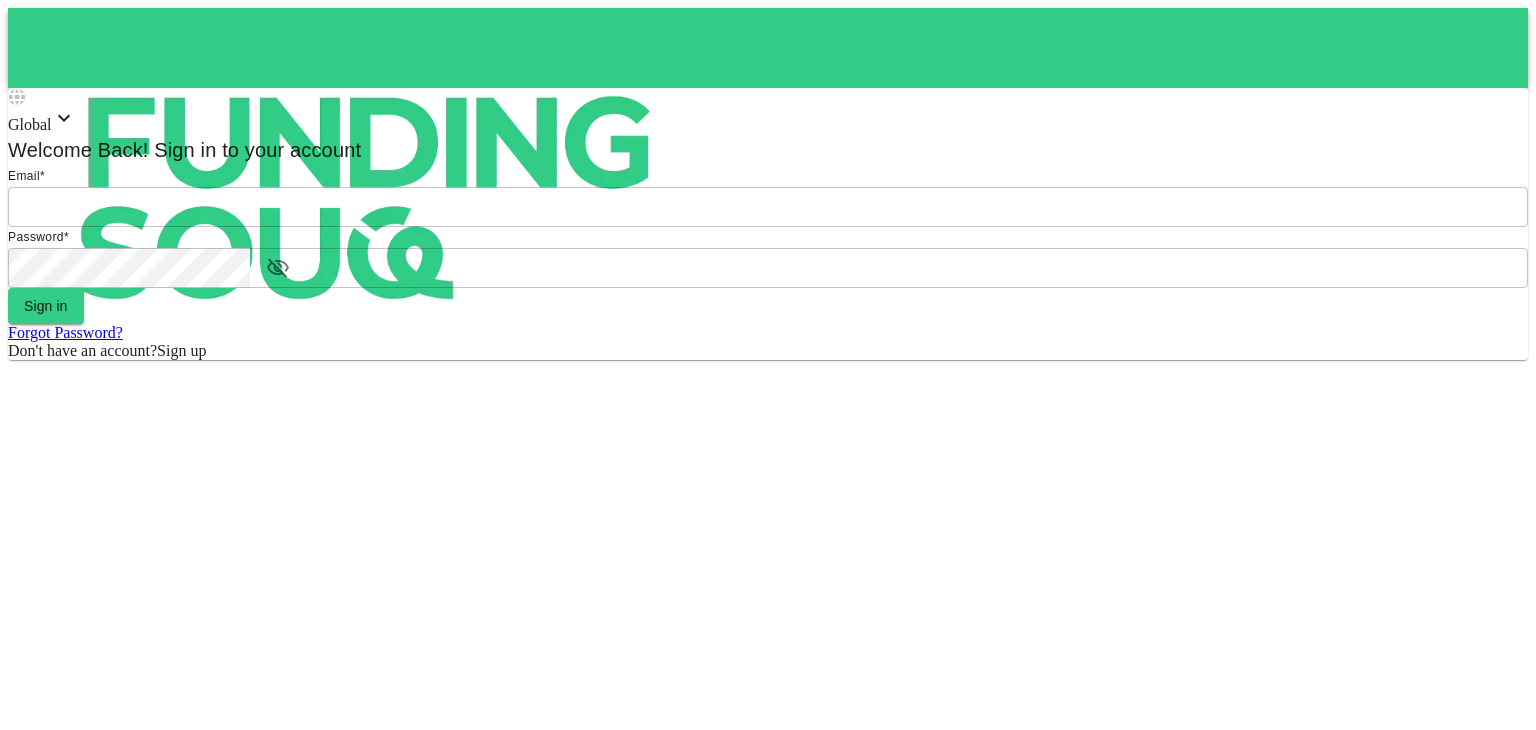 scroll, scrollTop: 0, scrollLeft: 0, axis: both 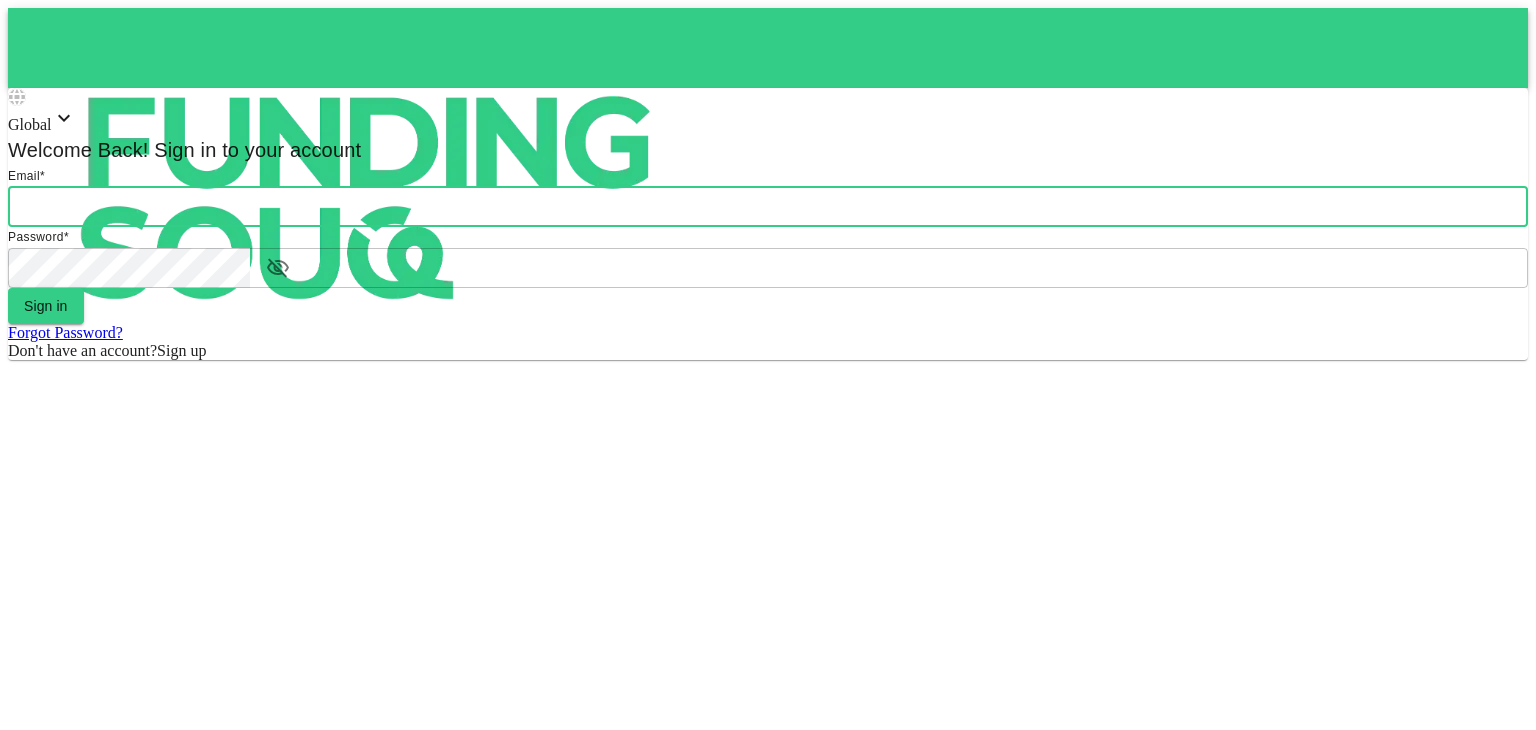 type on "mohammed.mossad@[EMAIL]" 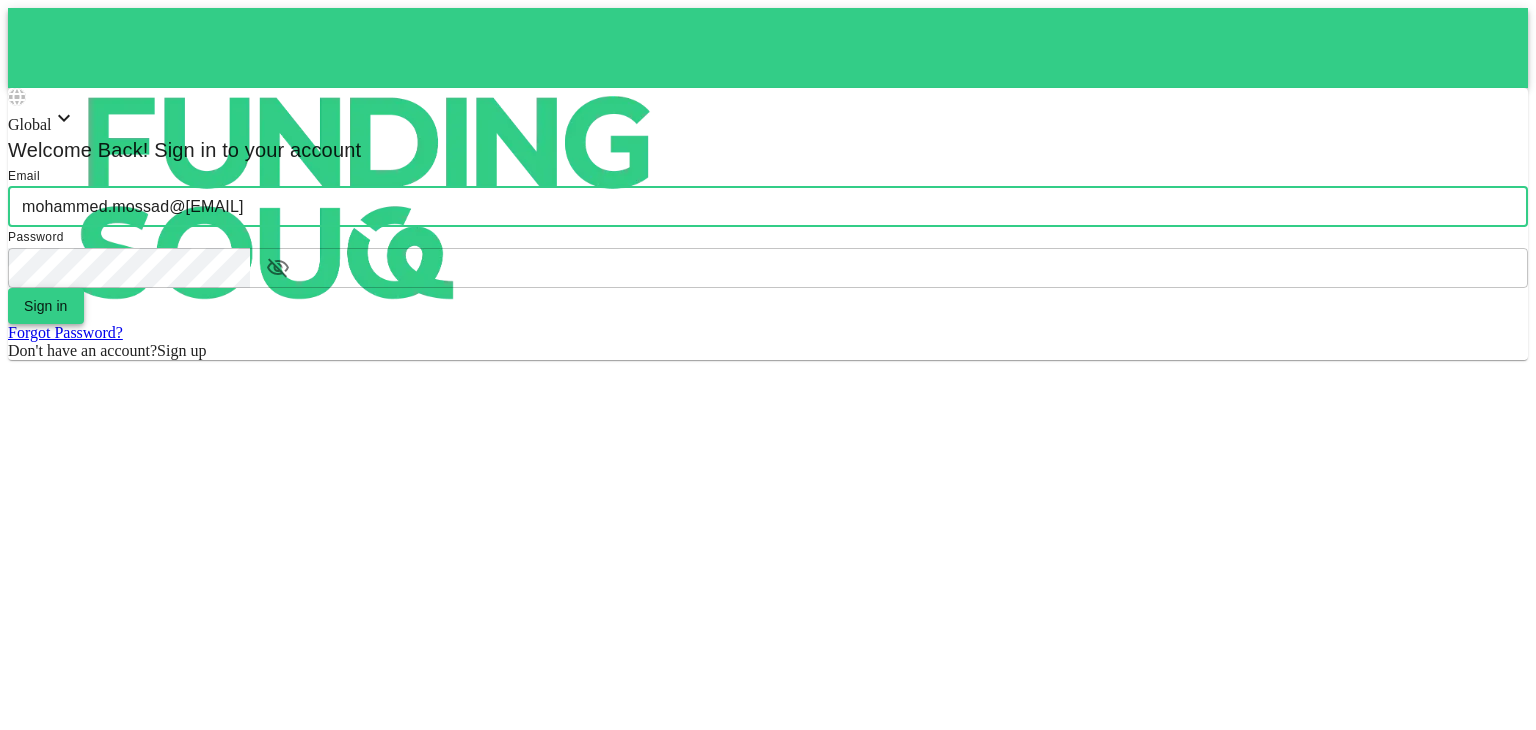 click on "Sign in" at bounding box center (46, 306) 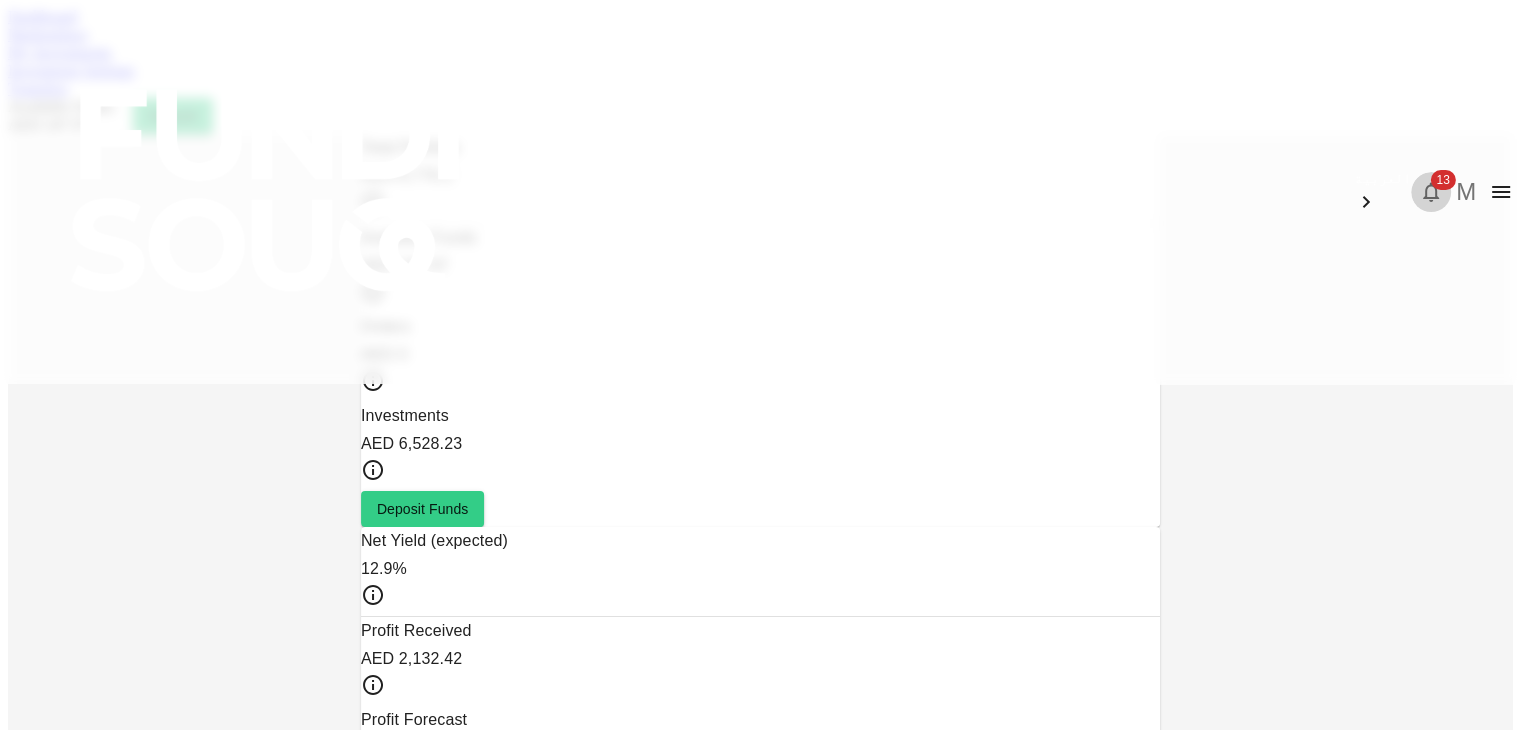 click on "13" at bounding box center (1442, 180) 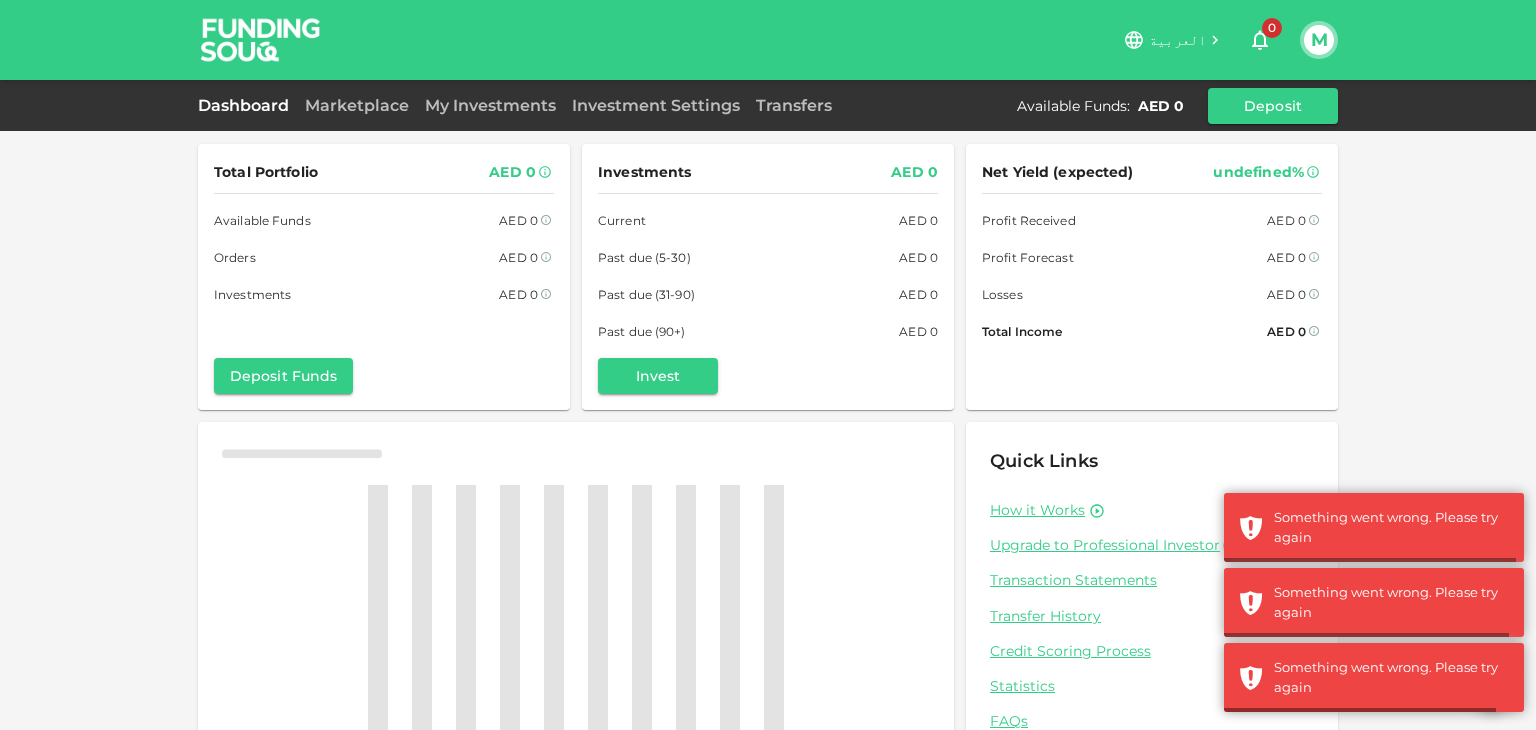 scroll, scrollTop: 0, scrollLeft: 0, axis: both 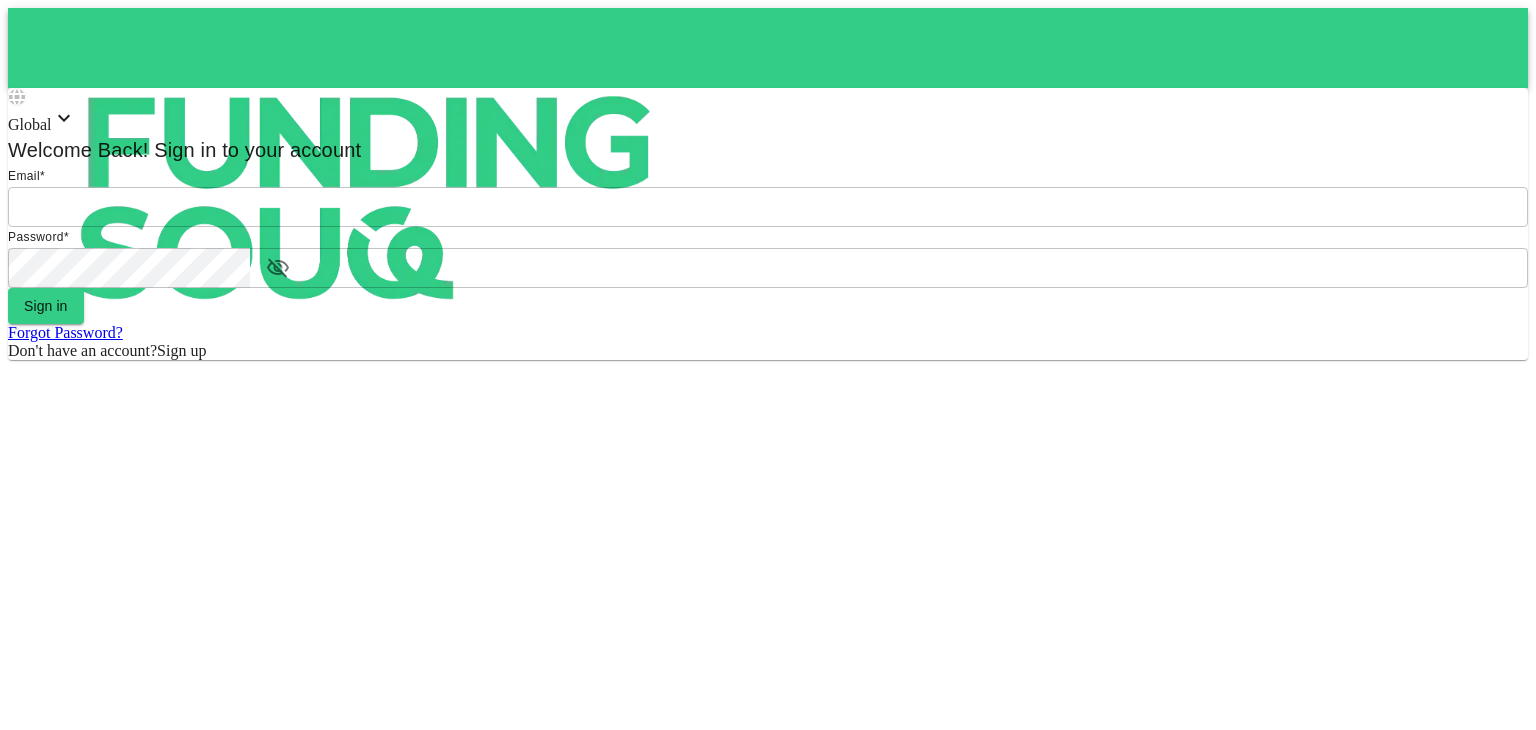 click on "email" at bounding box center (768, 207) 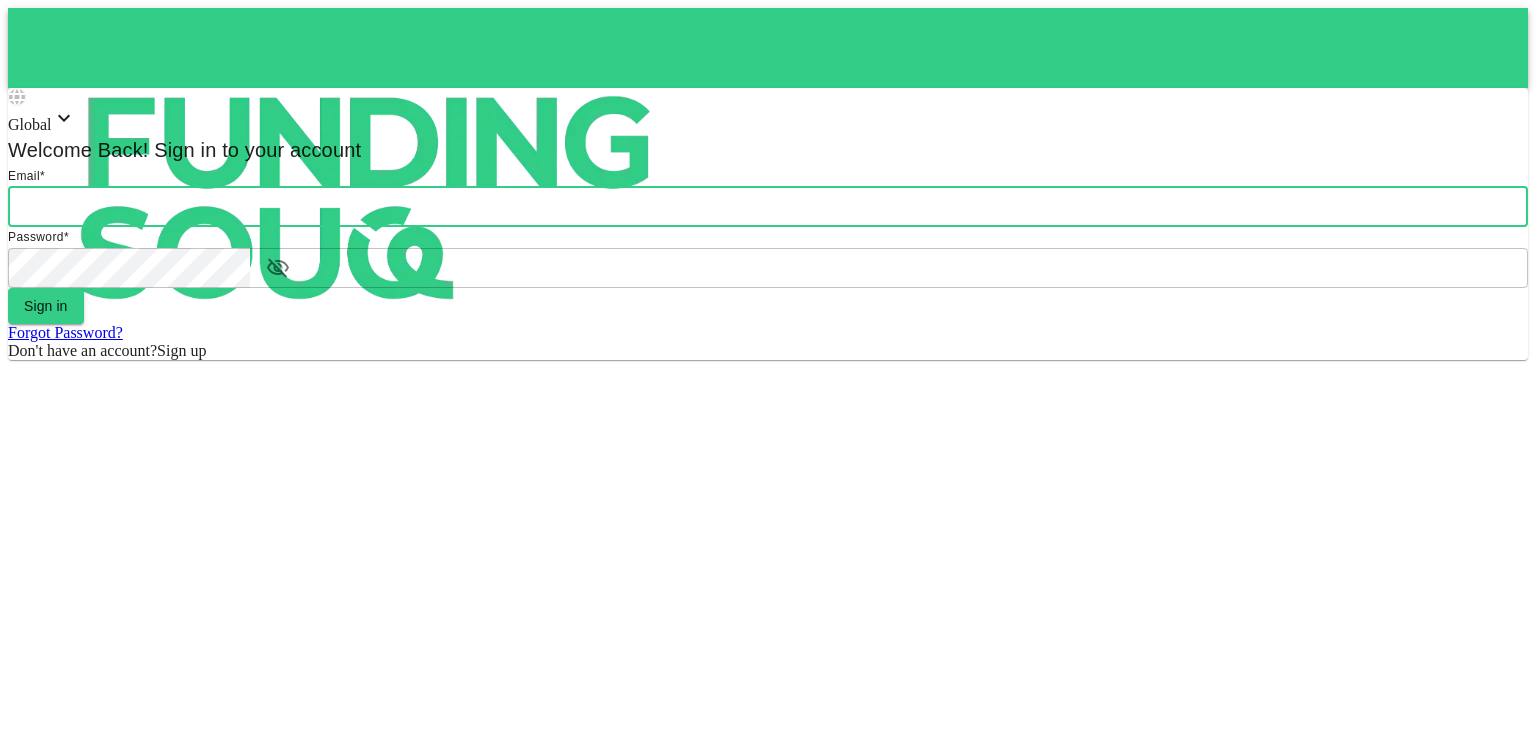type on "[EMAIL]" 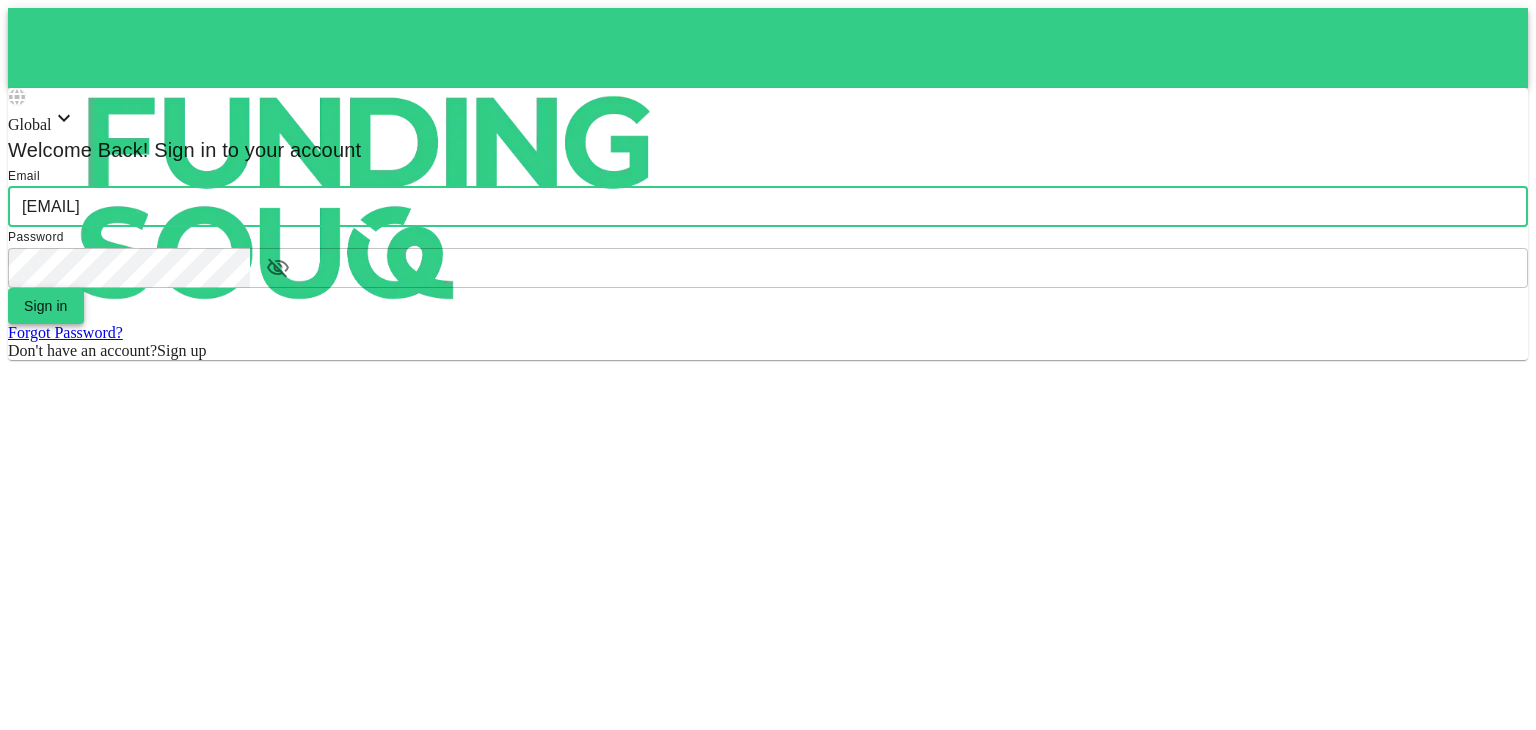 click on "Sign in" at bounding box center [46, 306] 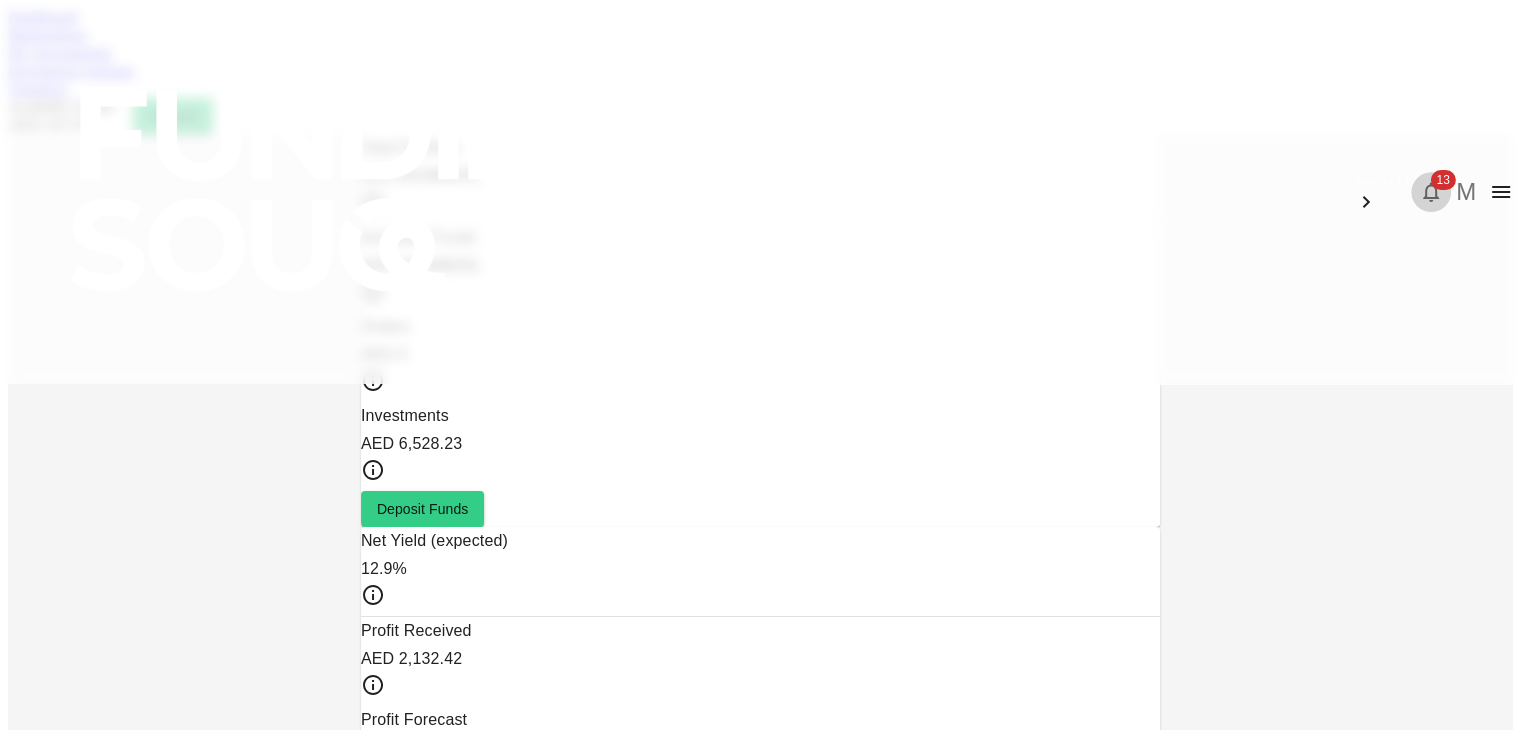 click on "13" at bounding box center [1442, 180] 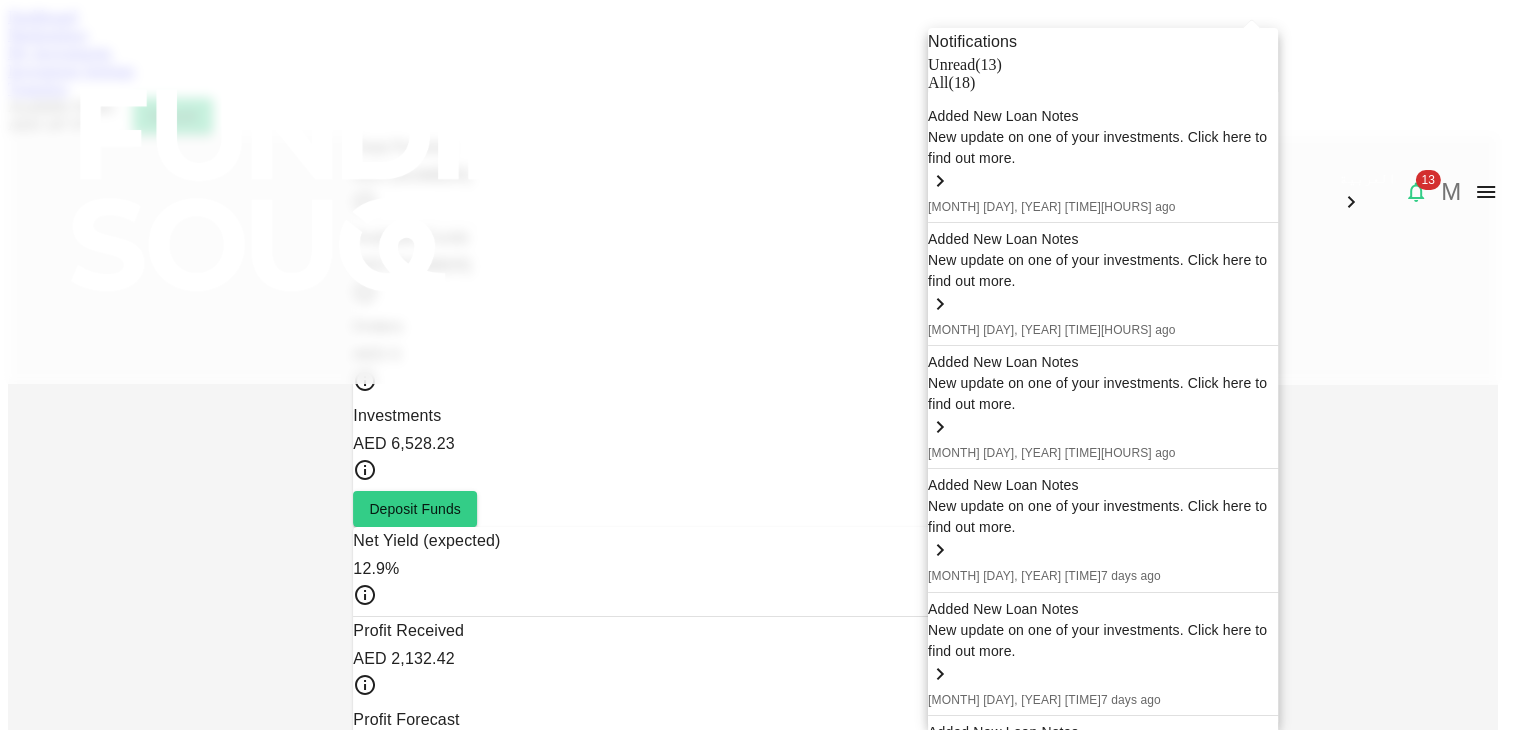 click at bounding box center (760, 365) 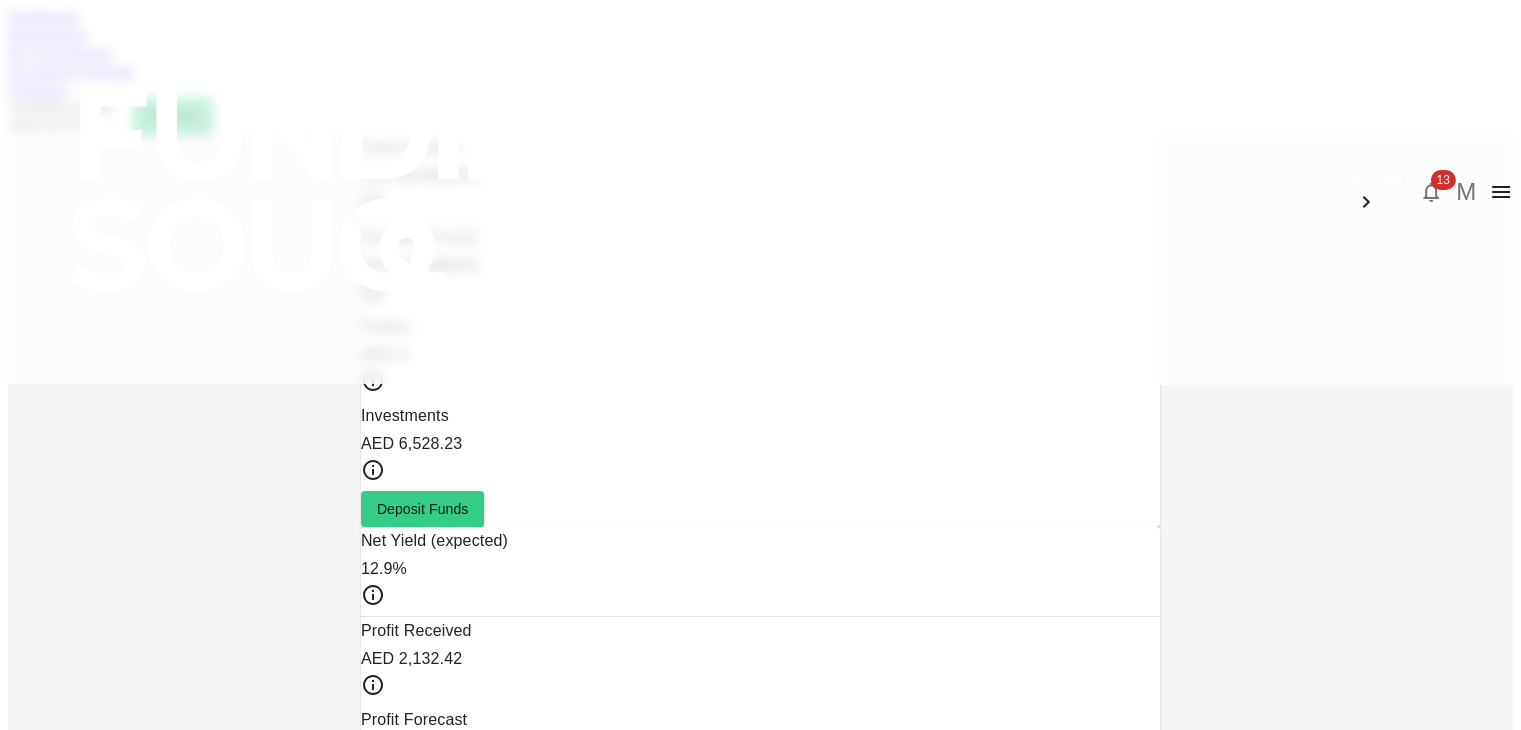 click on "Marketplace" at bounding box center [48, 34] 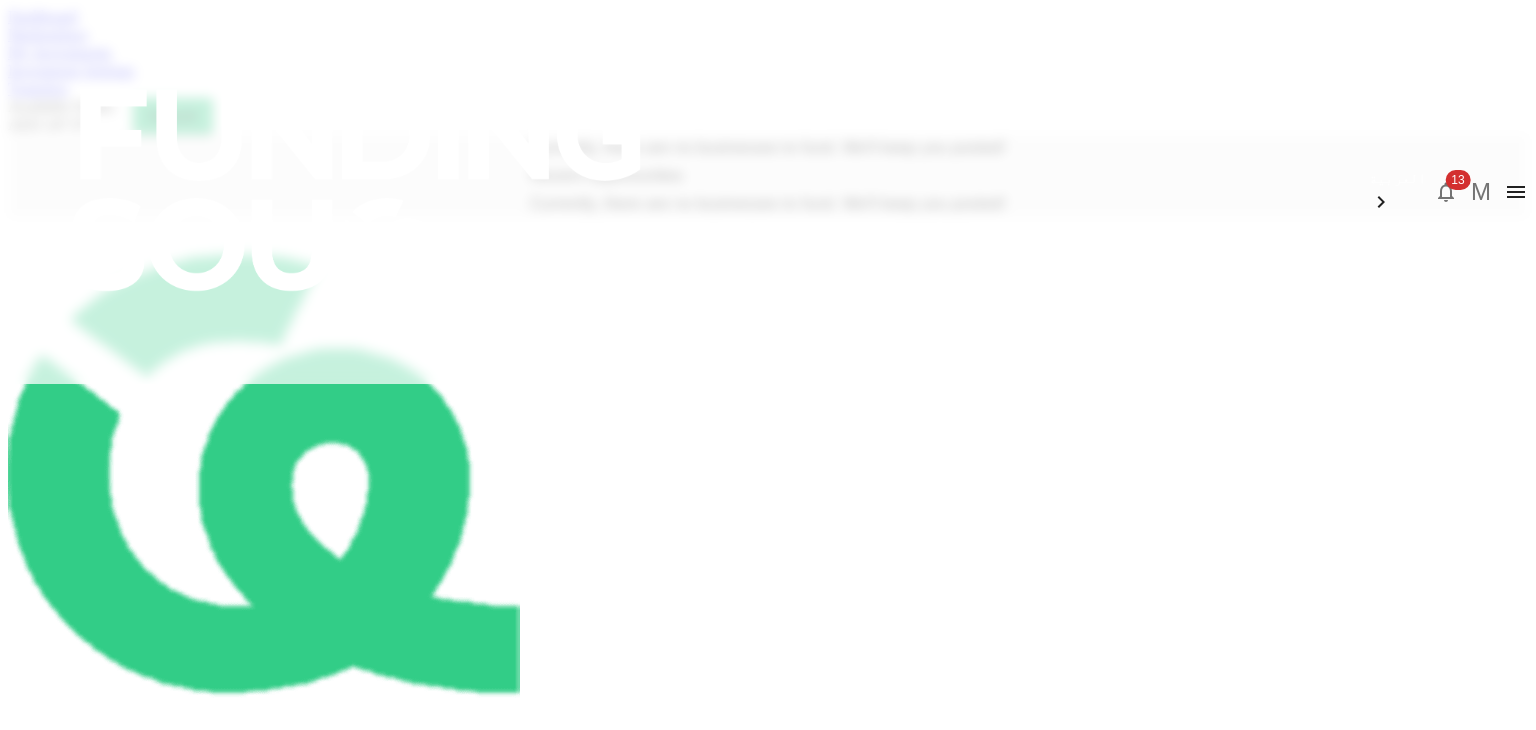 click on "My Investments" at bounding box center [60, 52] 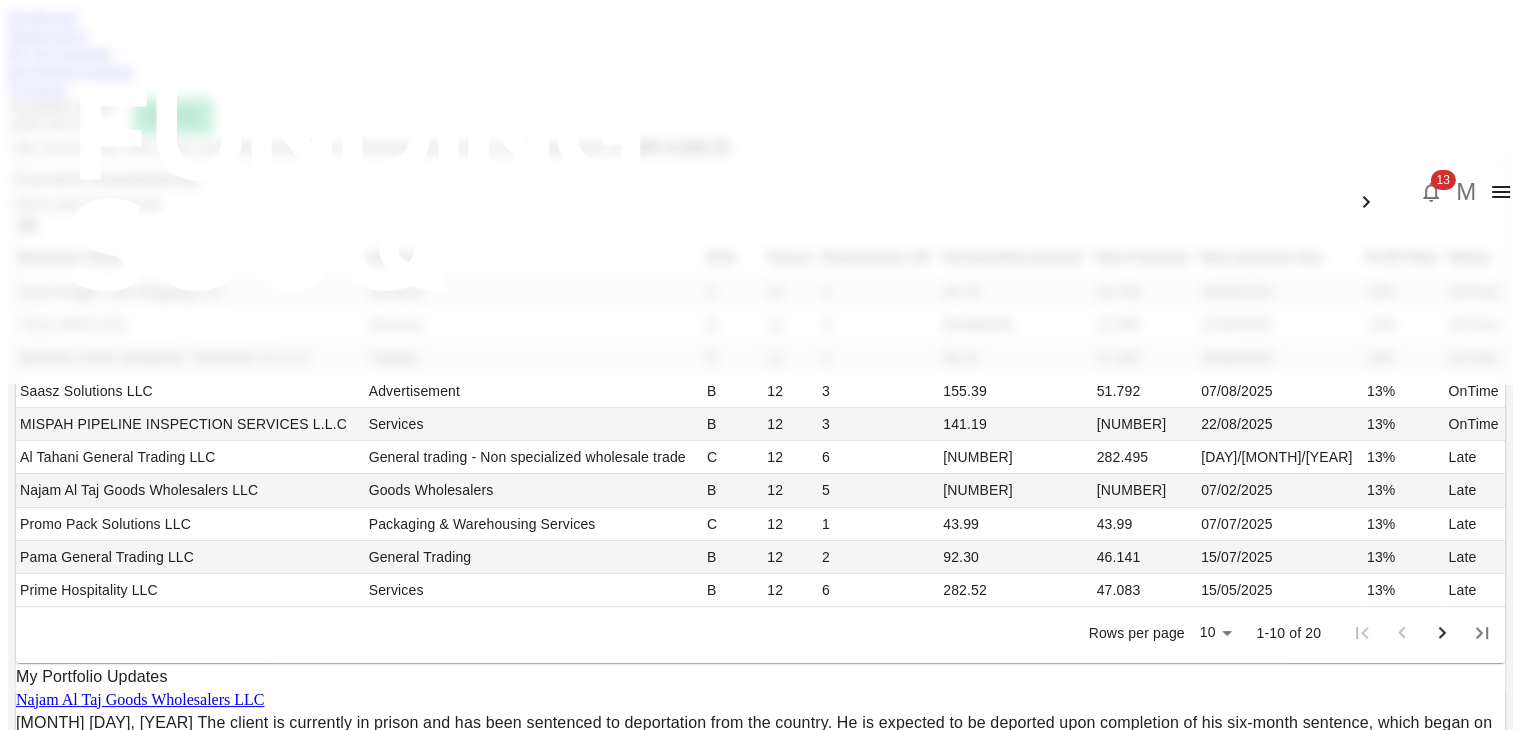 click on "My Investments   You have currently invested in   20   businesses with a total exposure of   AED 6,528.23   Current Investments Show past investments Business Name Industry Risk Tenure Repayments left Outstanding Amount Next Payment Next payment due Profit Rate Status Aura Freight Time Shipping LLC Services C 12 1 20.79 20.709 28/[MONTH]/[YEAR] 13% OnTime TELE APPS FZC Services  B 12 3 141.20 47.083 07/[MONTH]/[YEAR] 13% OnTime BROWN STAR GENERAL TRADING CO LLC Trading B 12 2 94.10 47.083 28/[MONTH]/[YEAR] 13% OnTime Saasz Solutions LLC Advertisement B 12 3 155.39 51.792 07/[MONTH]/[YEAR] 13% OnTime MISPAH PIPELINE INSPECTION SERVICES L.L.C Services  B 12 3 141.19 47.084 22/[MONTH]/[YEAR] 13% OnTime Al Tahani General Trading LLC General trading - Non specialized wholesale trade  C 12 6 1,680.00 282.495 15/[MONTH]/[YEAR] 13% Late Najam Al Taj Goods Wholesalers LLC Goods Wholesalers B 12 5 1,224.11 244.842 07/[MONTH]/[YEAR] 13% Late Promo Pack Solutions LLC Packaging  & Warehousing Services C 12 1 43.99 43.99 07/[MONTH]/[YEAR] 13% Late Pama General Trading LLC B" at bounding box center (760, 584) 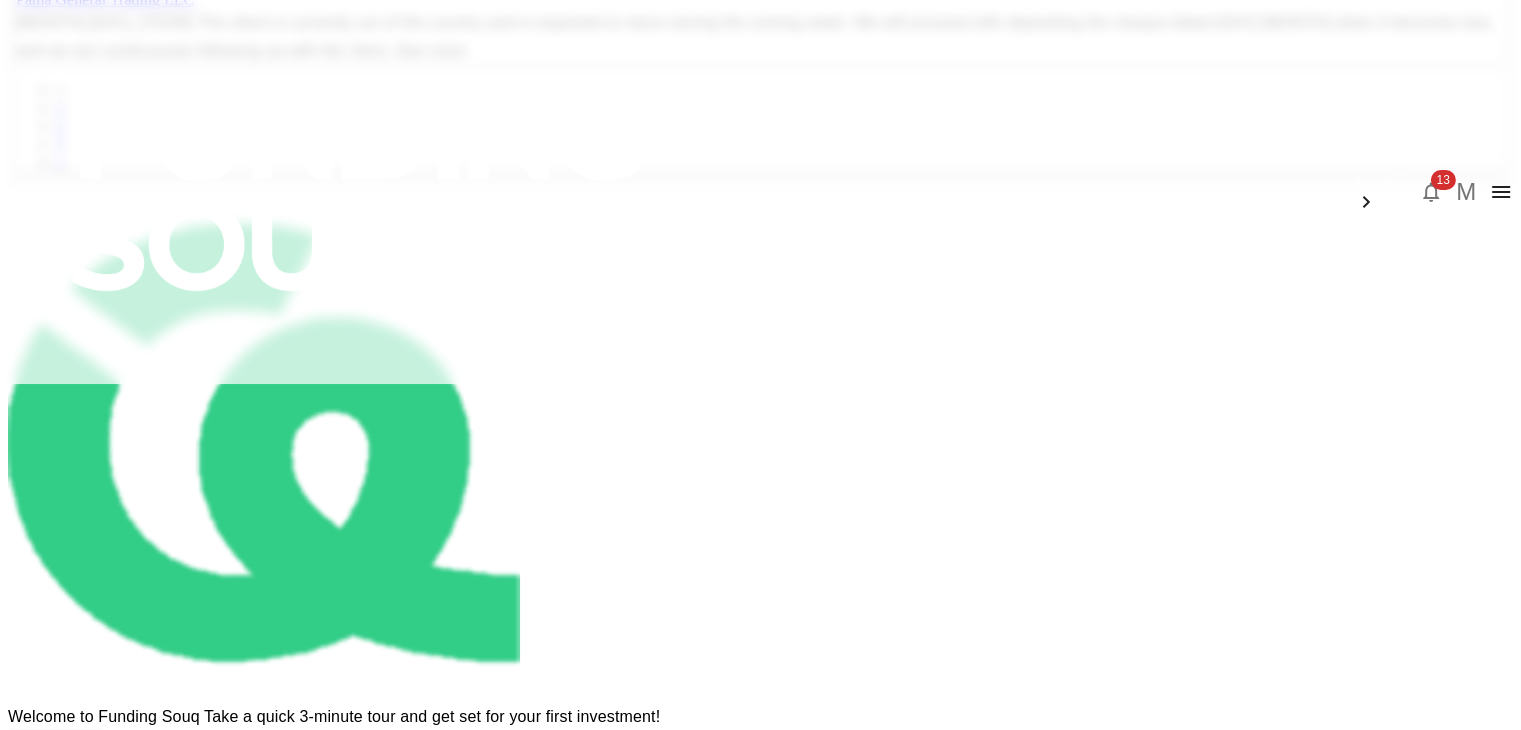 scroll, scrollTop: 808, scrollLeft: 0, axis: vertical 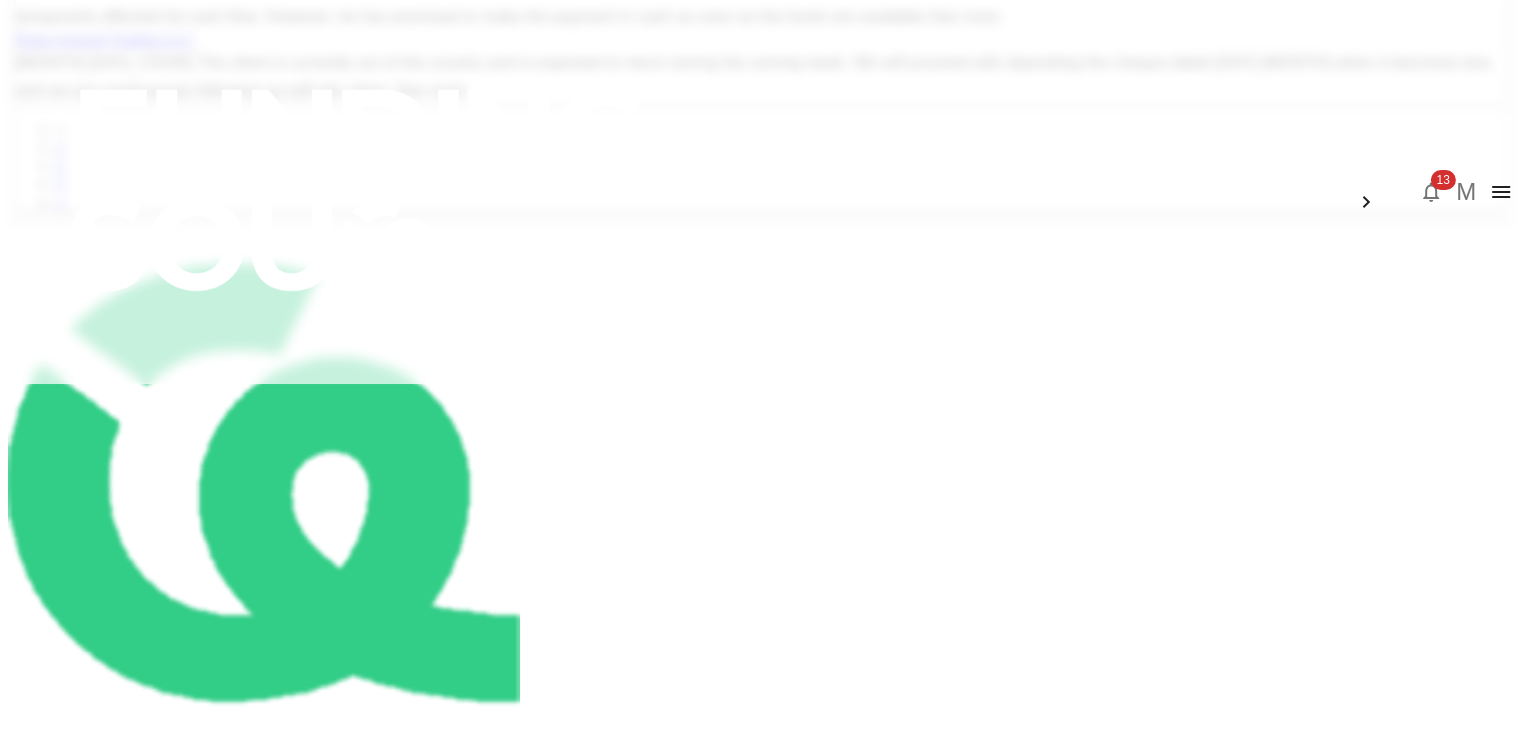 click on "See more" at bounding box center [1383, -58] 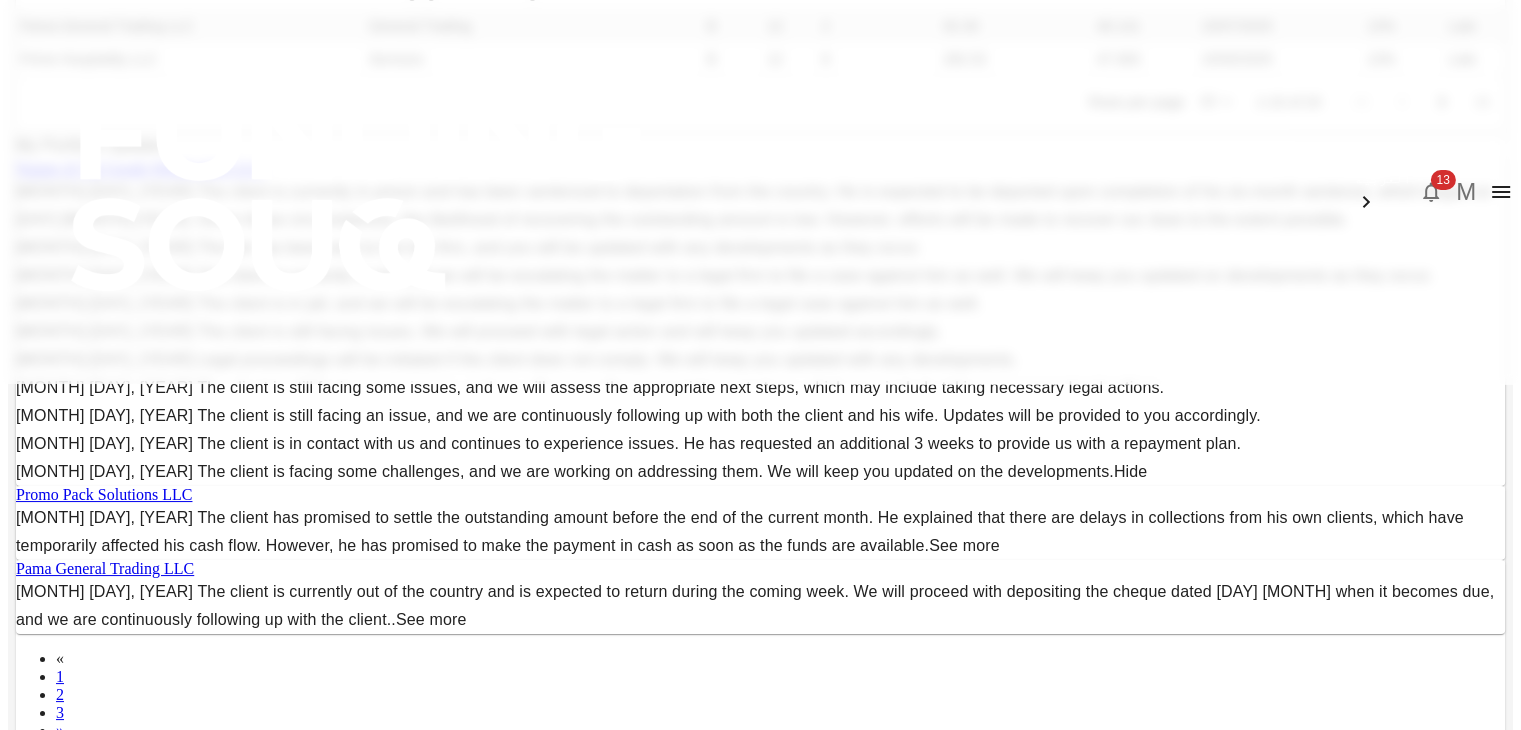 scroll, scrollTop: 528, scrollLeft: 0, axis: vertical 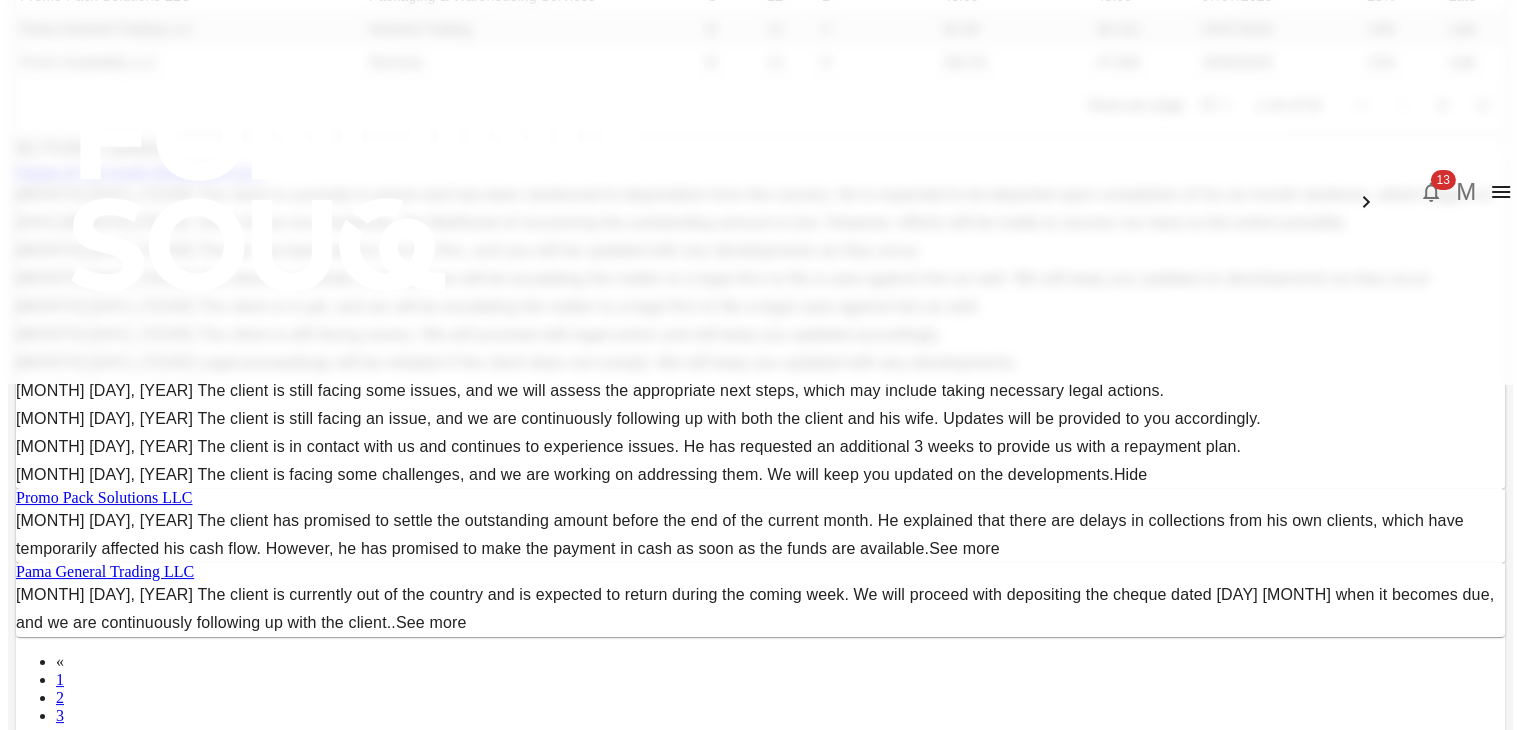 click on "[NUMBER]" at bounding box center (1015, -38) 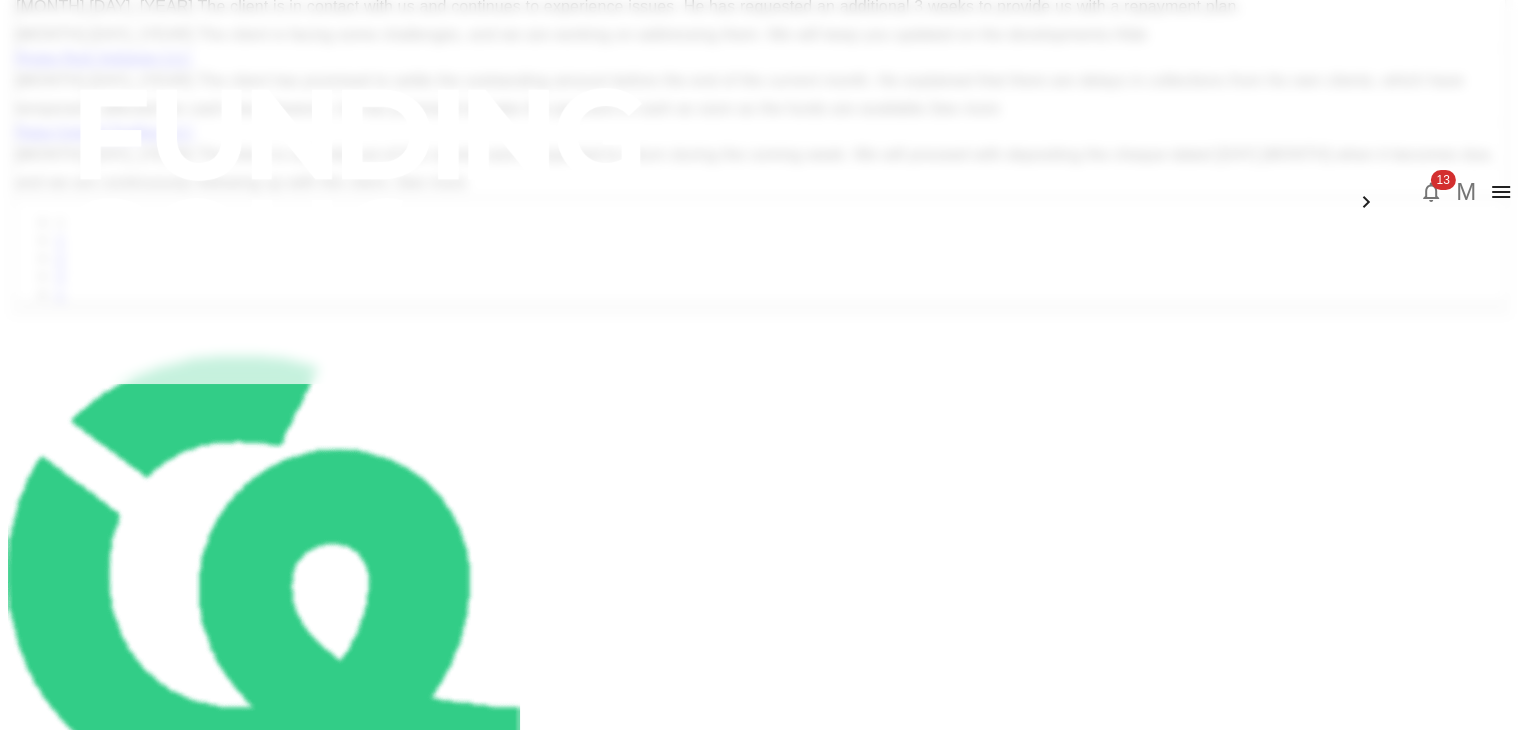 click on "My Investments   You have currently invested in   20   businesses with a total exposure of   AED 6,528.23   Current Investments Show past investments Business Name Industry Risk Tenure Repayments left Outstanding Amount Next Payment Next payment due Profit Rate Status Aura Freight Time Shipping LLC Services C 12 1 20.79 20.709 28/[MONTH]/[YEAR] 13% OnTime TELE APPS FZC Services  B 12 3 141.20 47.083 07/[MONTH]/[YEAR] 13% OnTime BROWN STAR GENERAL TRADING CO LLC Trading B 12 2 94.10 47.083 28/[MONTH]/[YEAR] 13% OnTime Saasz Solutions LLC Advertisement B 12 3 155.39 51.792 07/[MONTH]/[YEAR] 13% OnTime MISPAH PIPELINE INSPECTION SERVICES L.L.C Services  B 12 3 141.19 47.084 22/[MONTH]/[YEAR] 13% OnTime Al Tahani General Trading LLC General trading - Non specialized wholesale trade  C 12 6 1,680.00 282.495 15/[MONTH]/[YEAR] 13% Late Najam Al Taj Goods Wholesalers LLC Goods Wholesalers B 12 5 1,224.11 244.842 07/[MONTH]/[YEAR] 13% Late Promo Pack Solutions LLC Packaging  & Warehousing Services C 12 1 43.99 43.99 07/[MONTH]/[YEAR] 13% Late Pama General Trading LLC B" at bounding box center [760, -258] 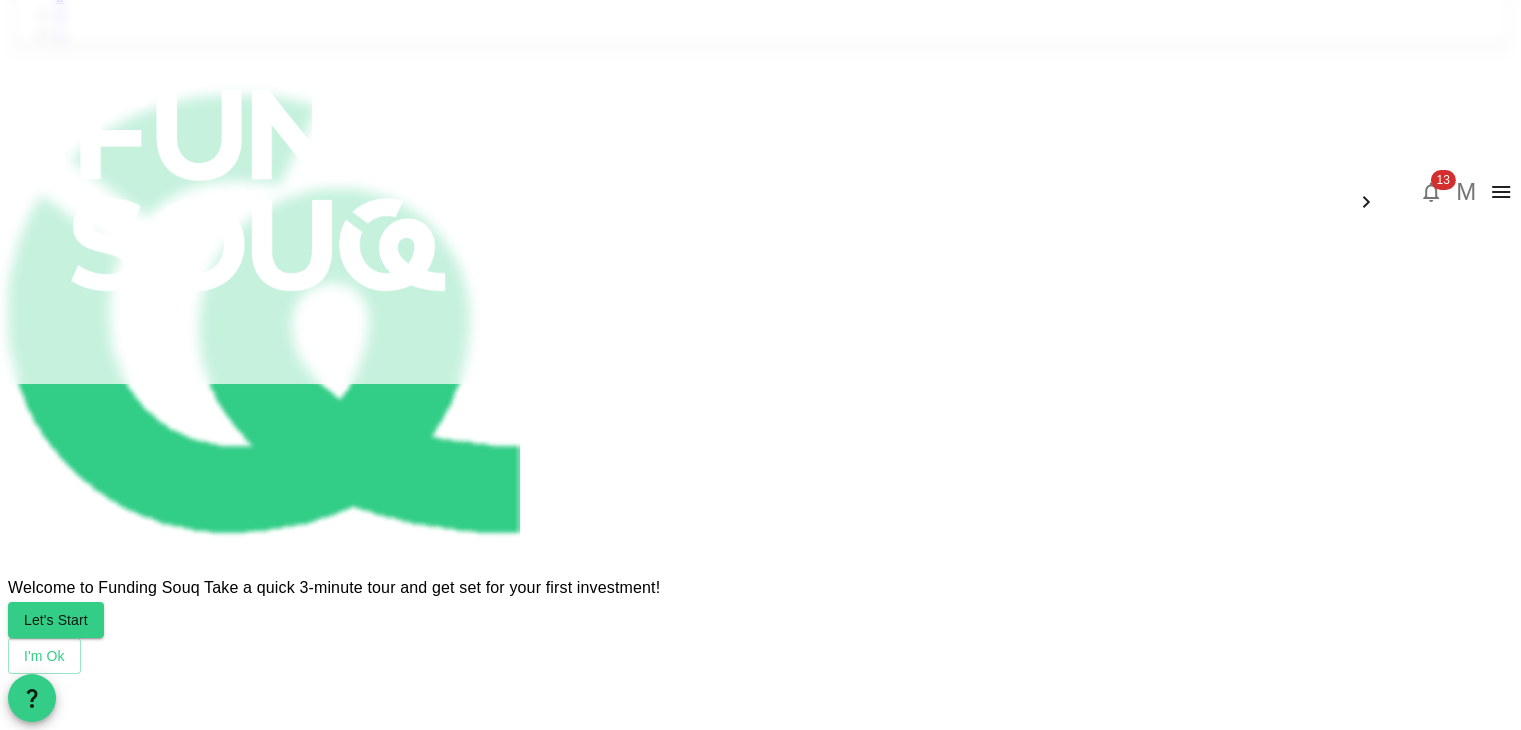 scroll, scrollTop: 1408, scrollLeft: 0, axis: vertical 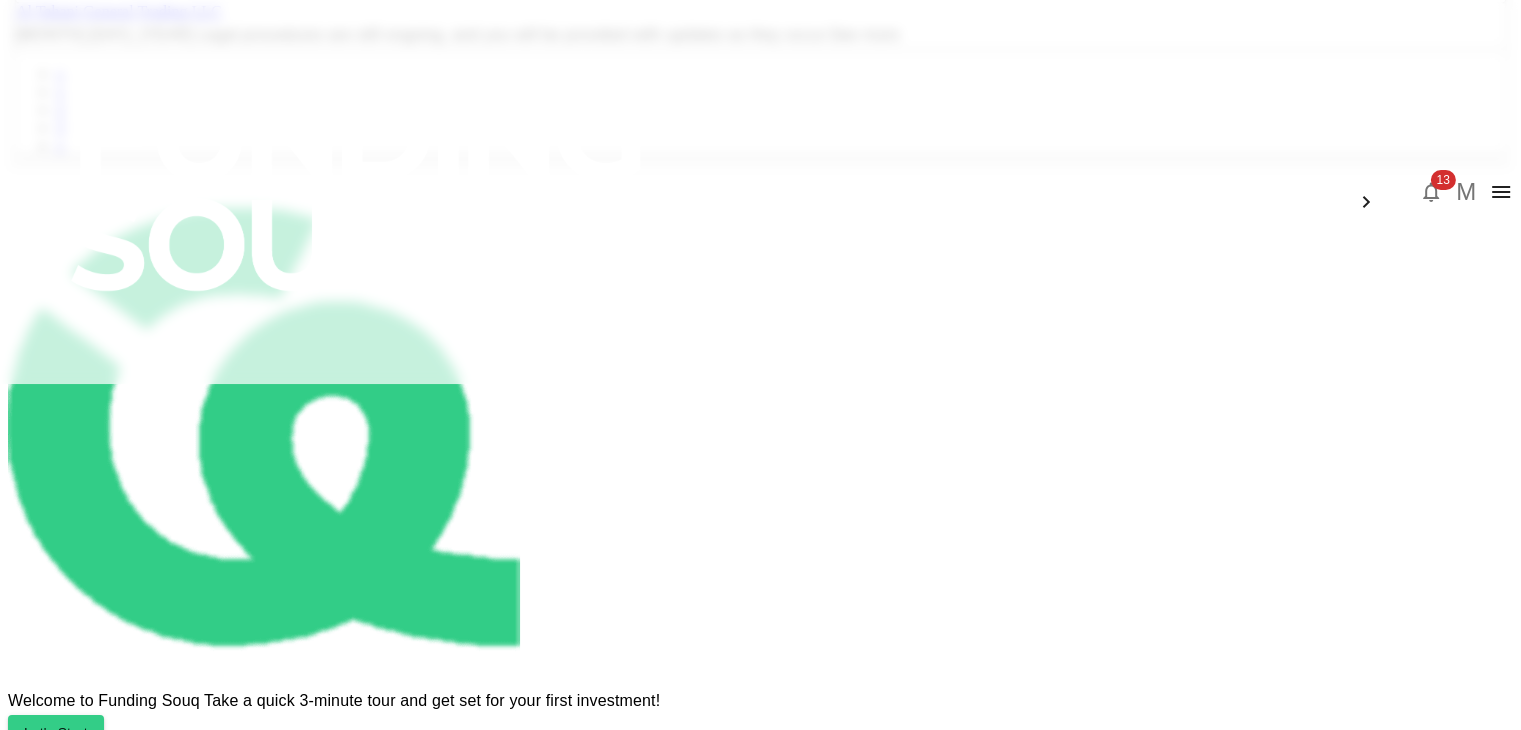 click on "1" at bounding box center [60, 91] 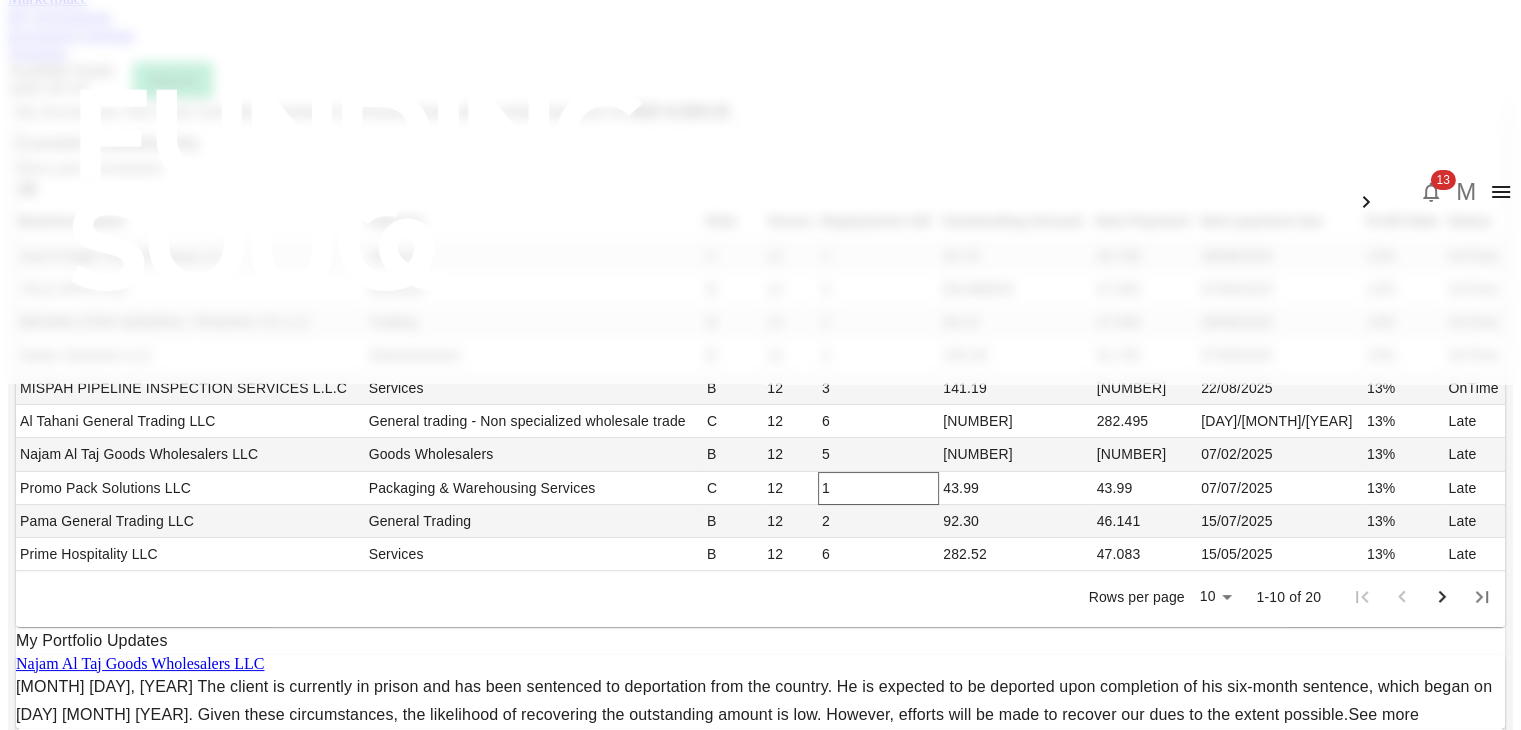 scroll, scrollTop: 40, scrollLeft: 0, axis: vertical 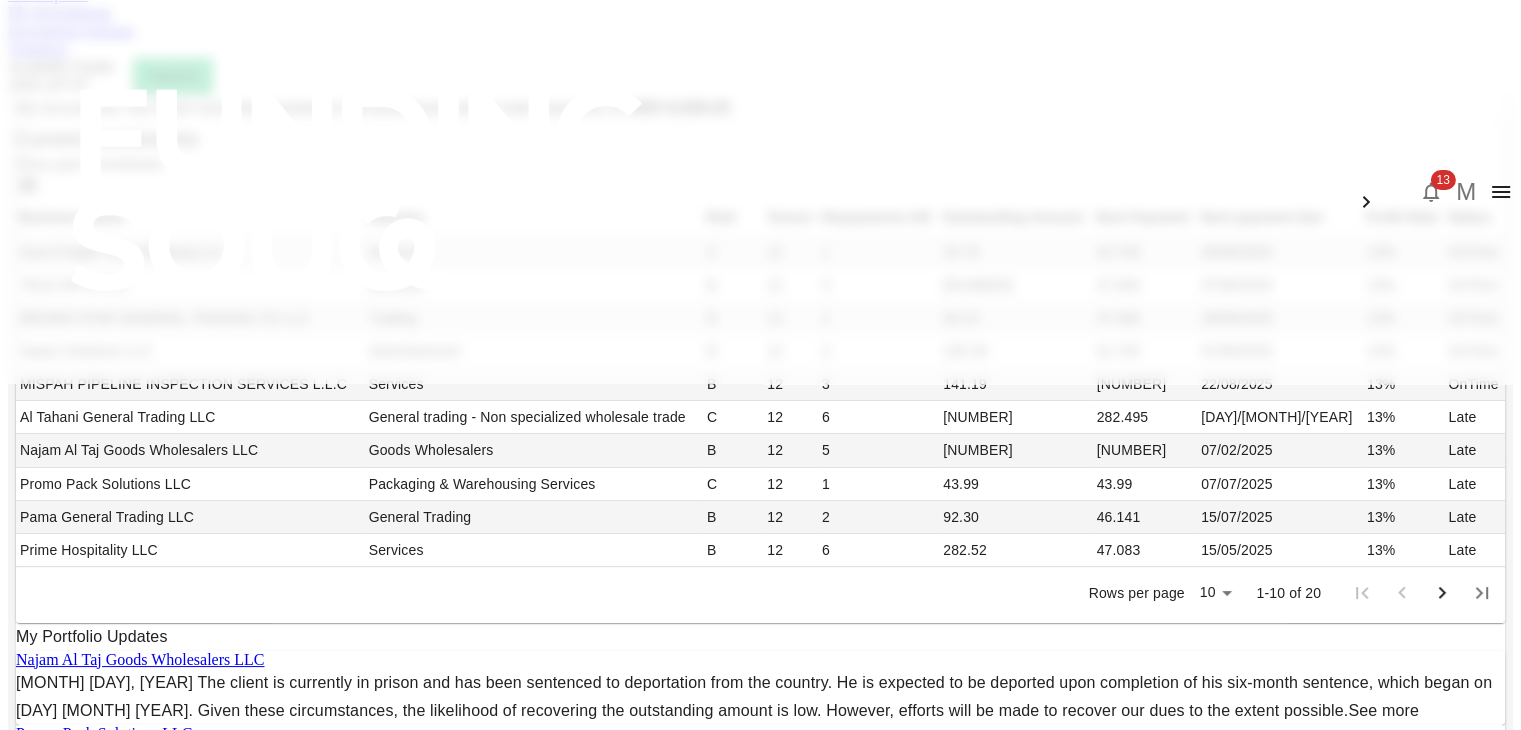 click on "Dashboard" at bounding box center (42, -24) 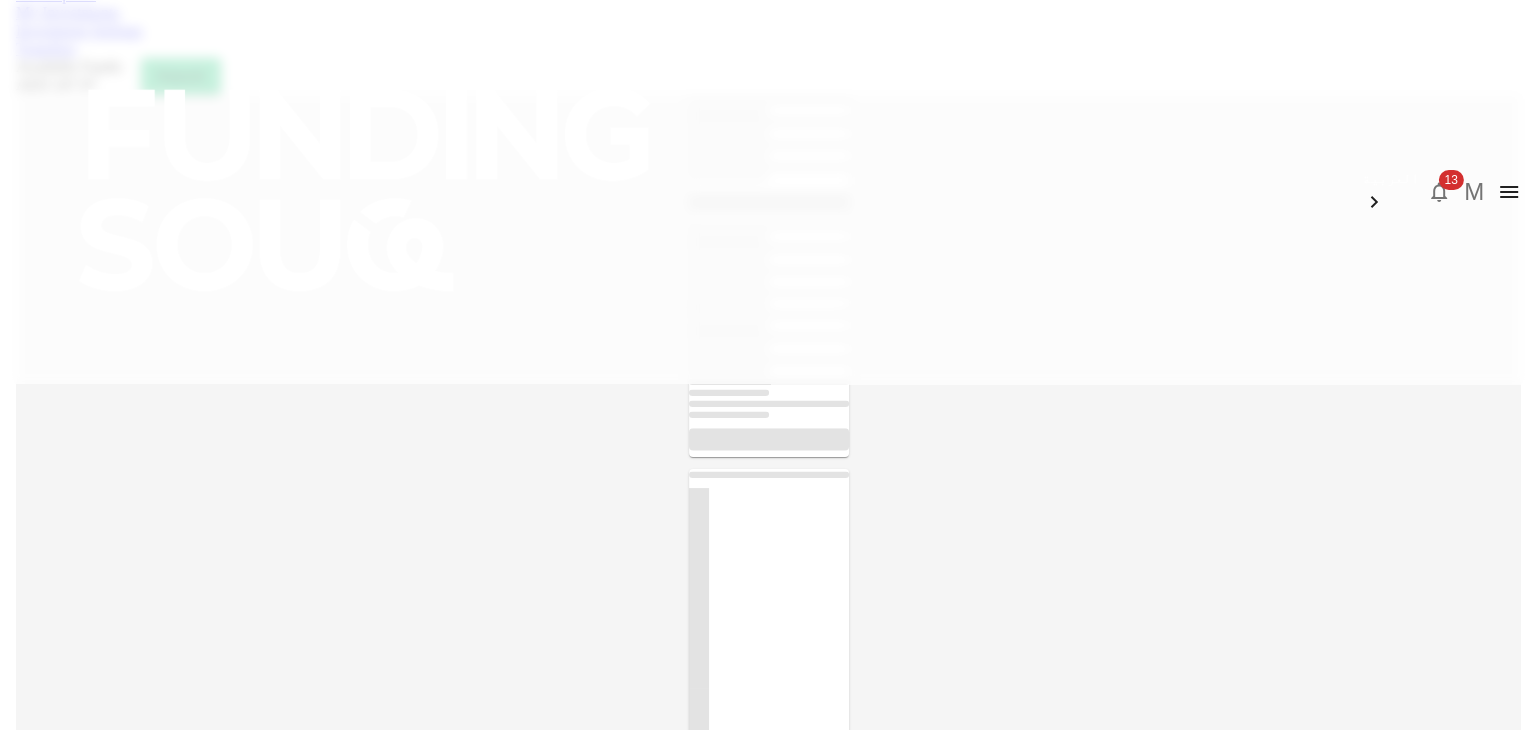 scroll, scrollTop: 0, scrollLeft: 0, axis: both 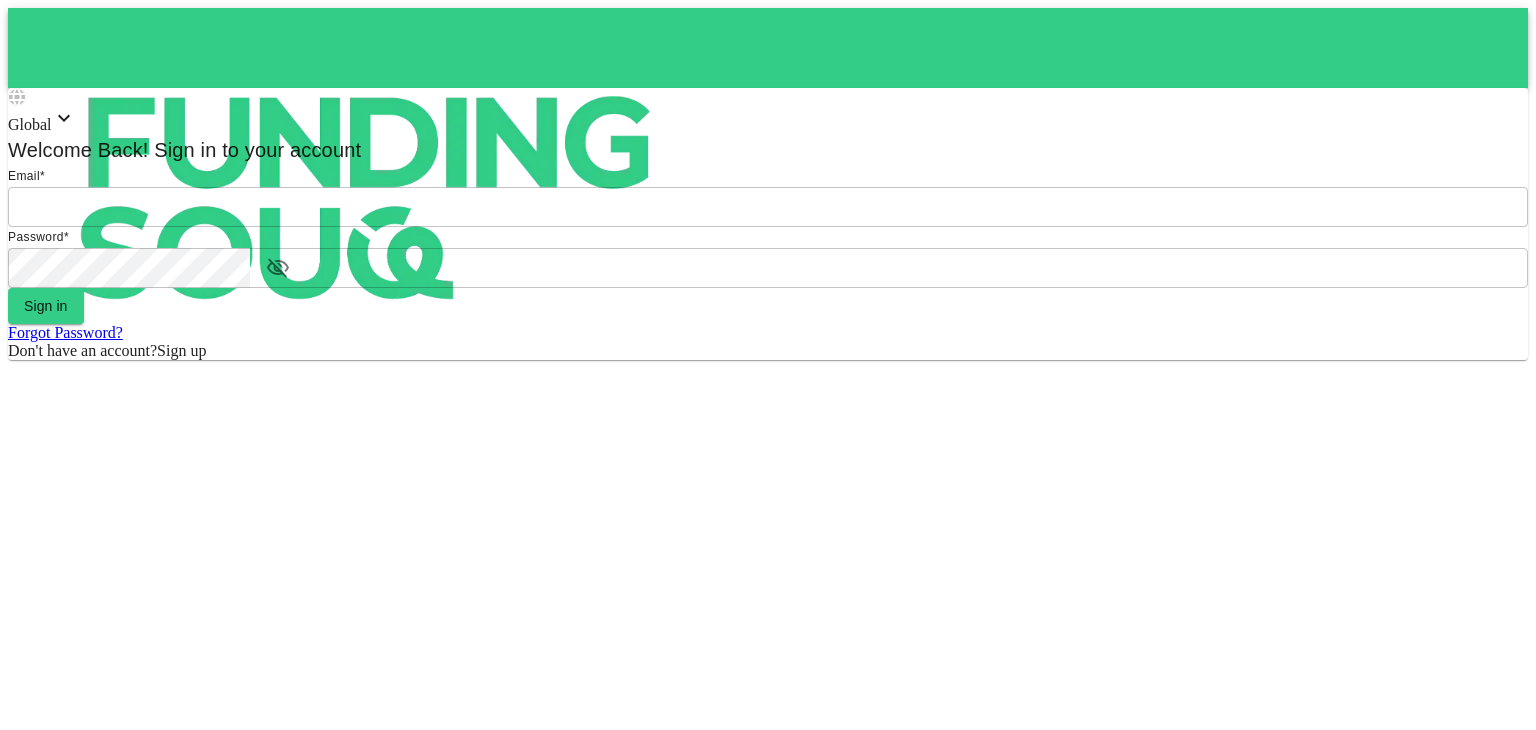 type on "mohammed.mossad@gmail.com" 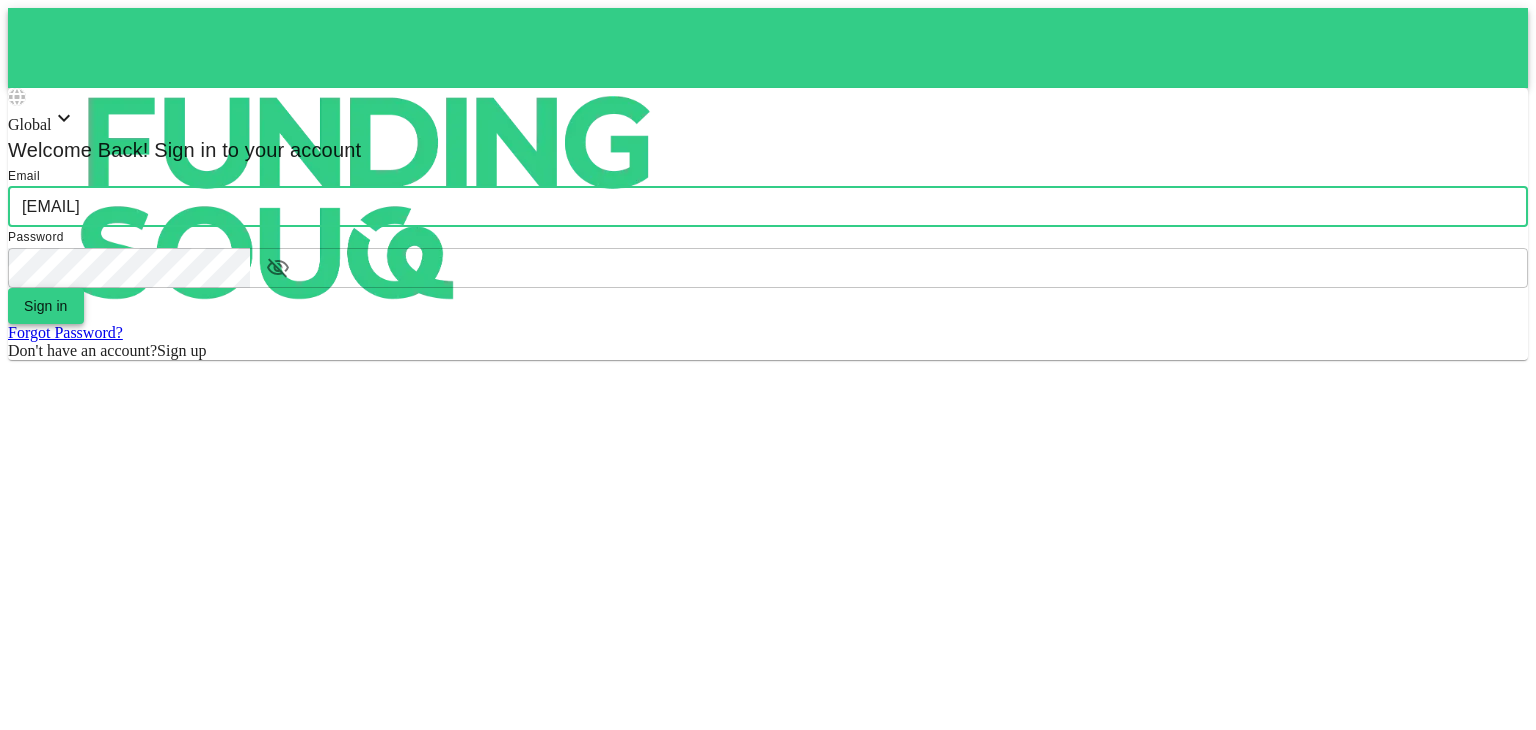 click on "Sign in" at bounding box center (46, 306) 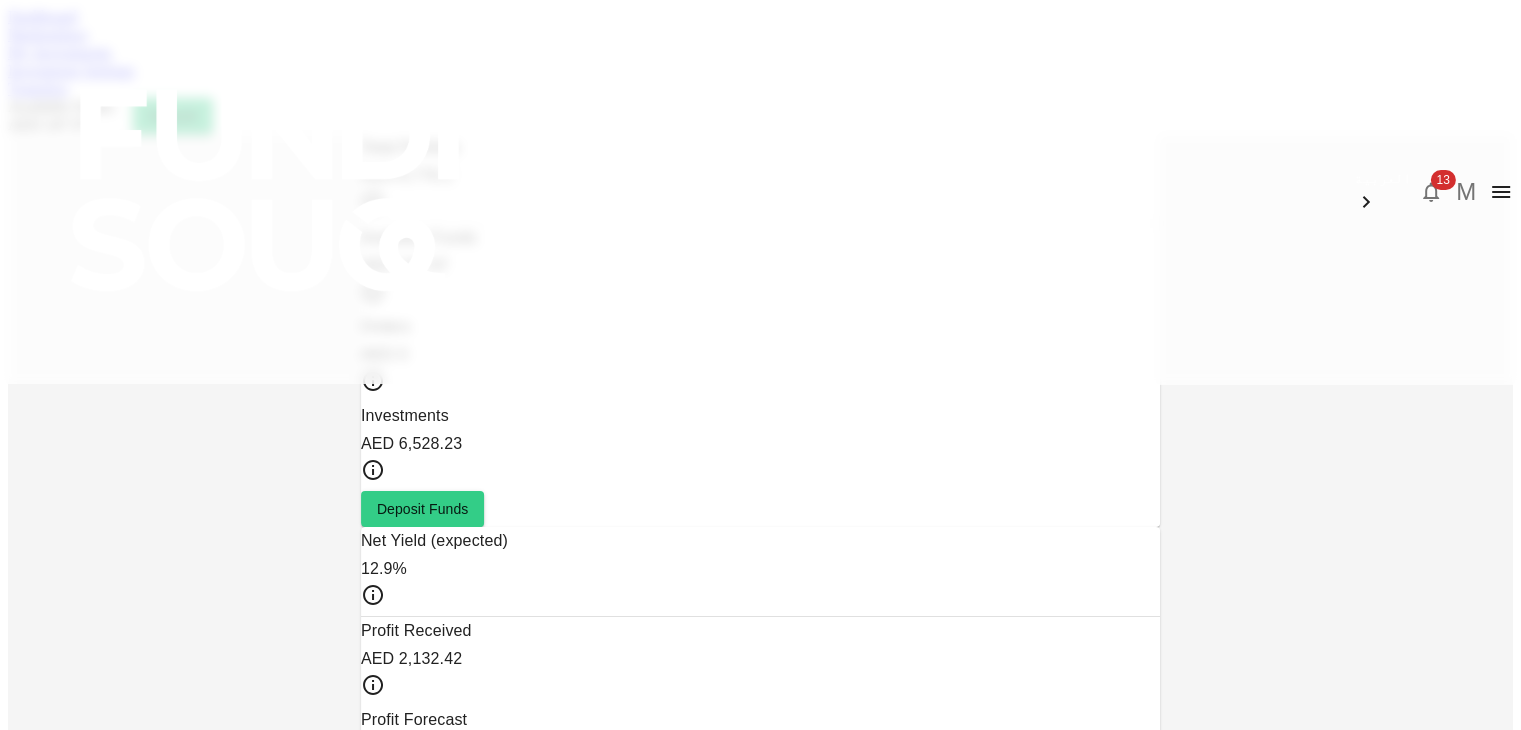 click on "Marketplace" at bounding box center [48, 34] 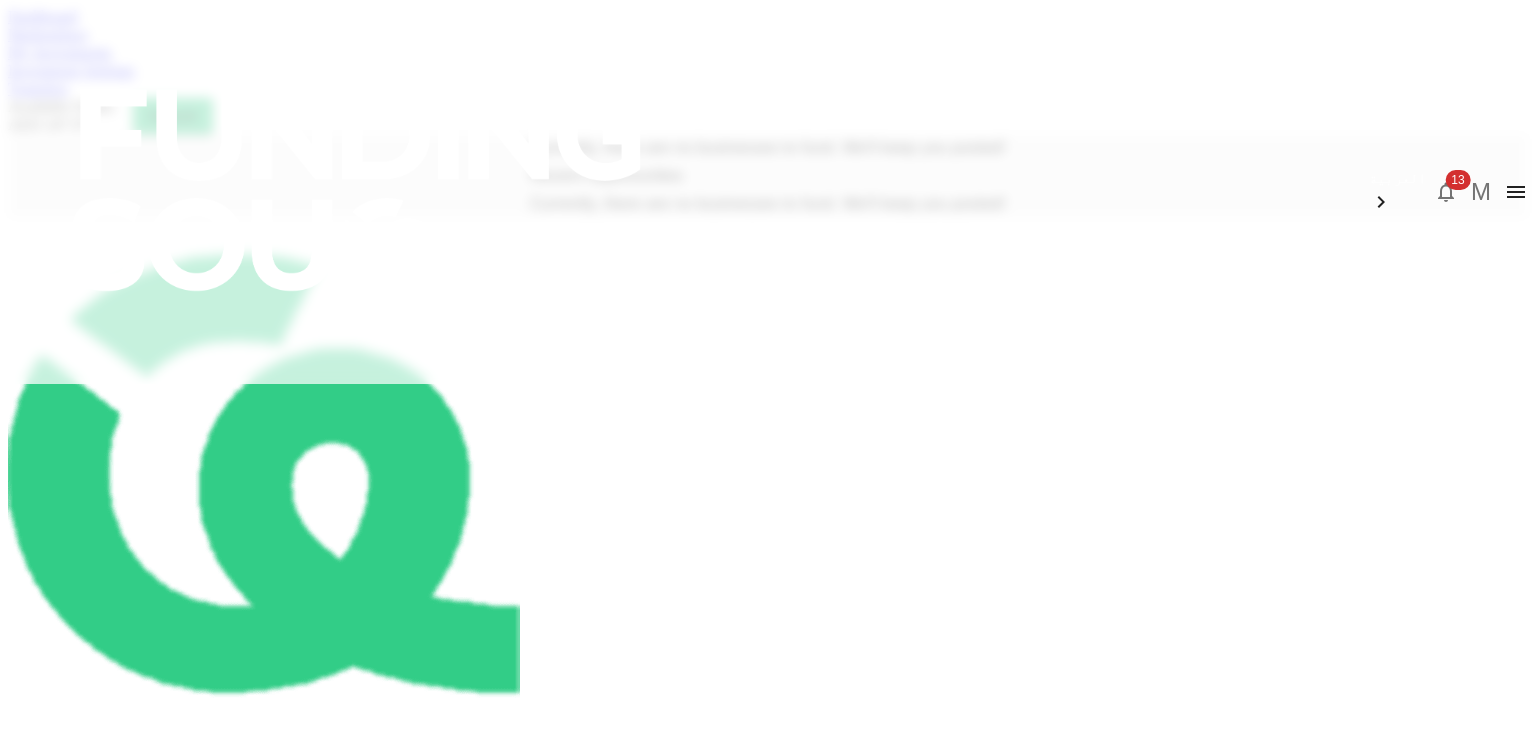 click on "My Investments" at bounding box center (60, 52) 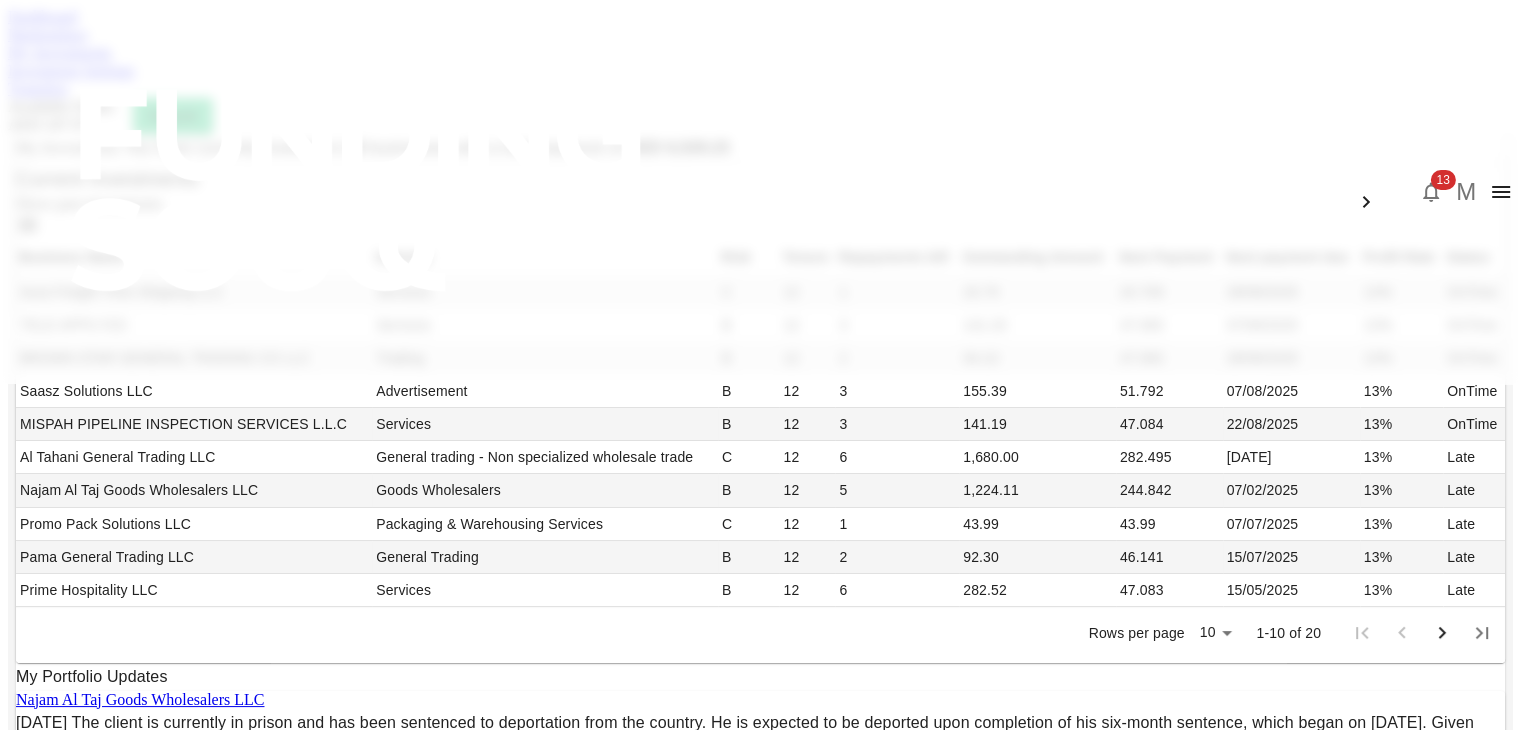 click on "Transfers" at bounding box center [38, 88] 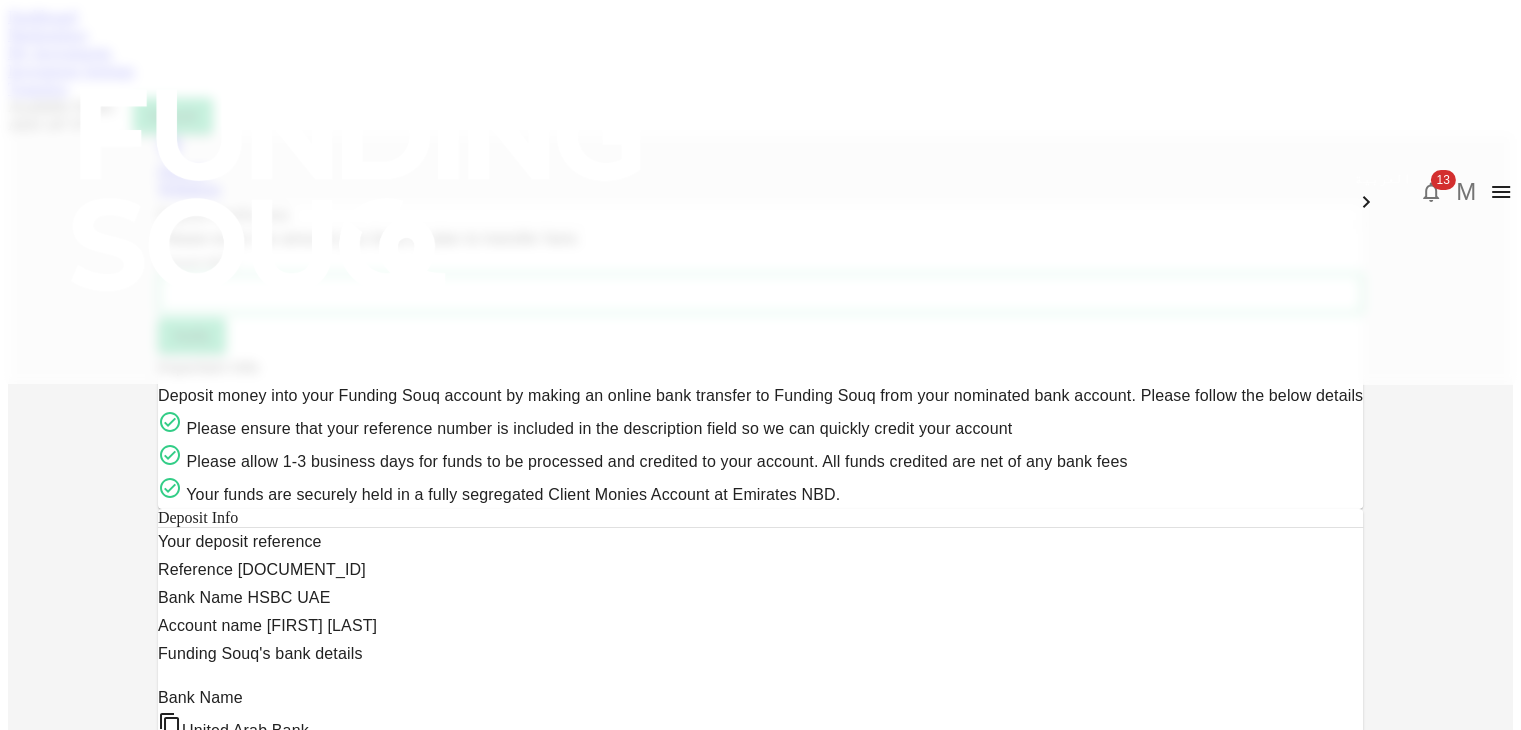click on "Withdraw" at bounding box center [760, 189] 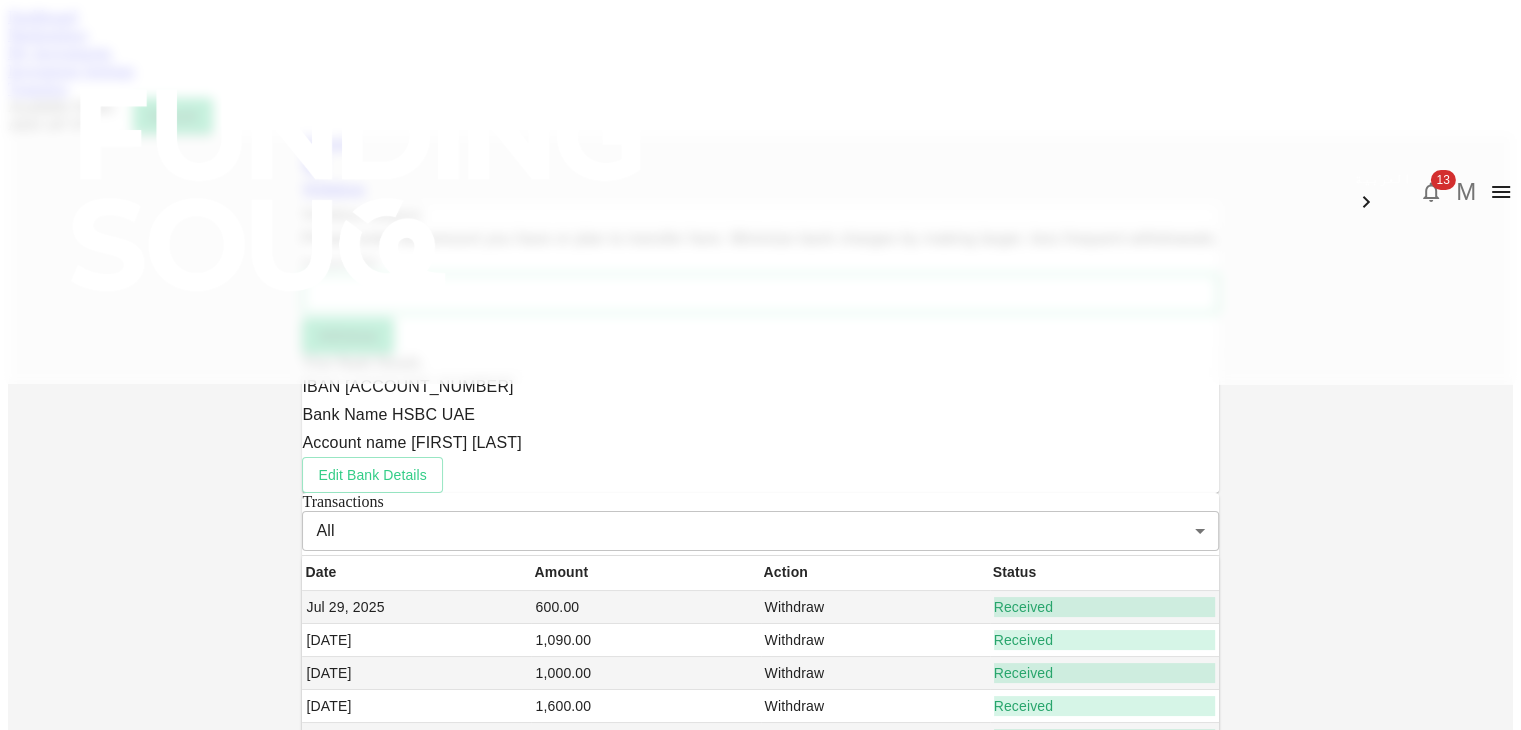 click on "Amount AED" at bounding box center (760, 294) 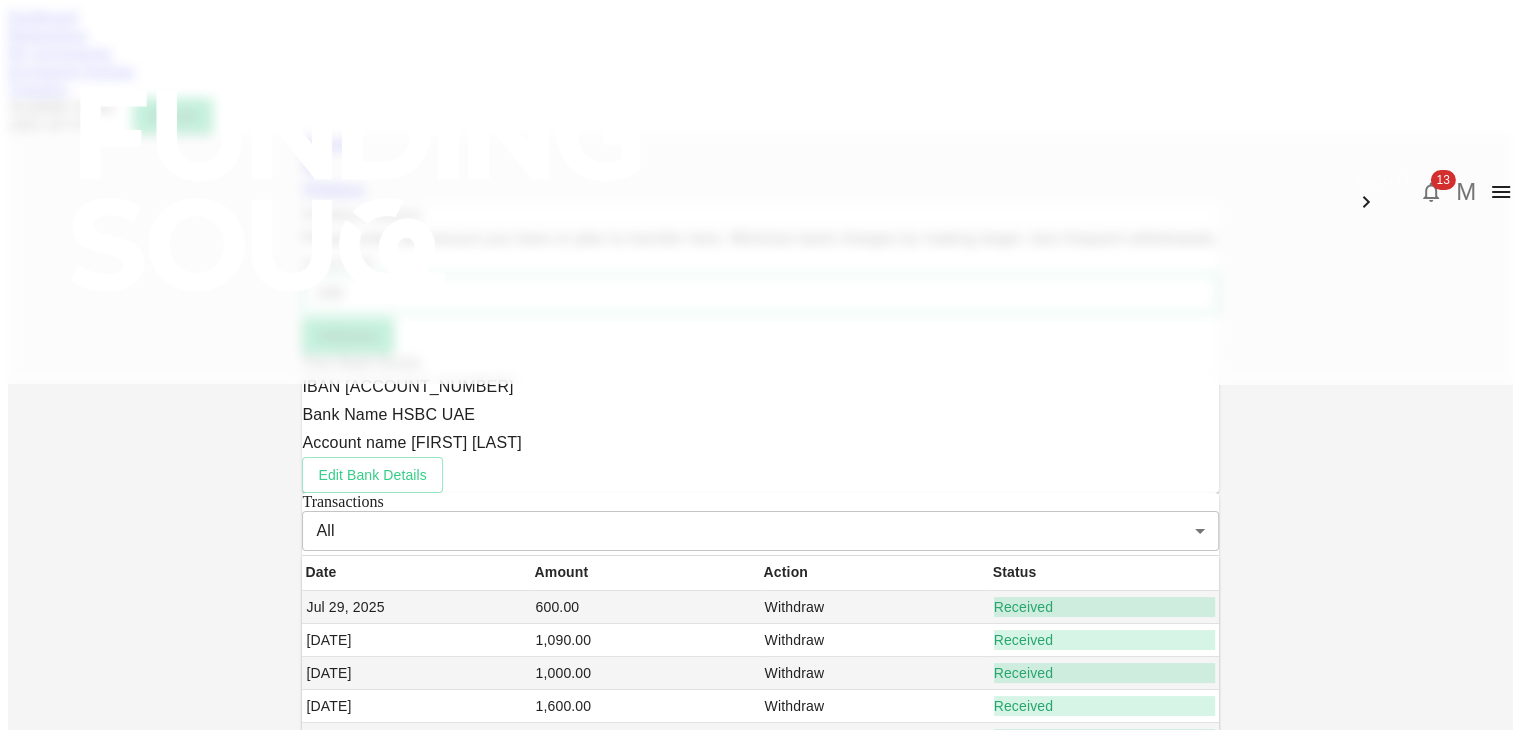 type on "240" 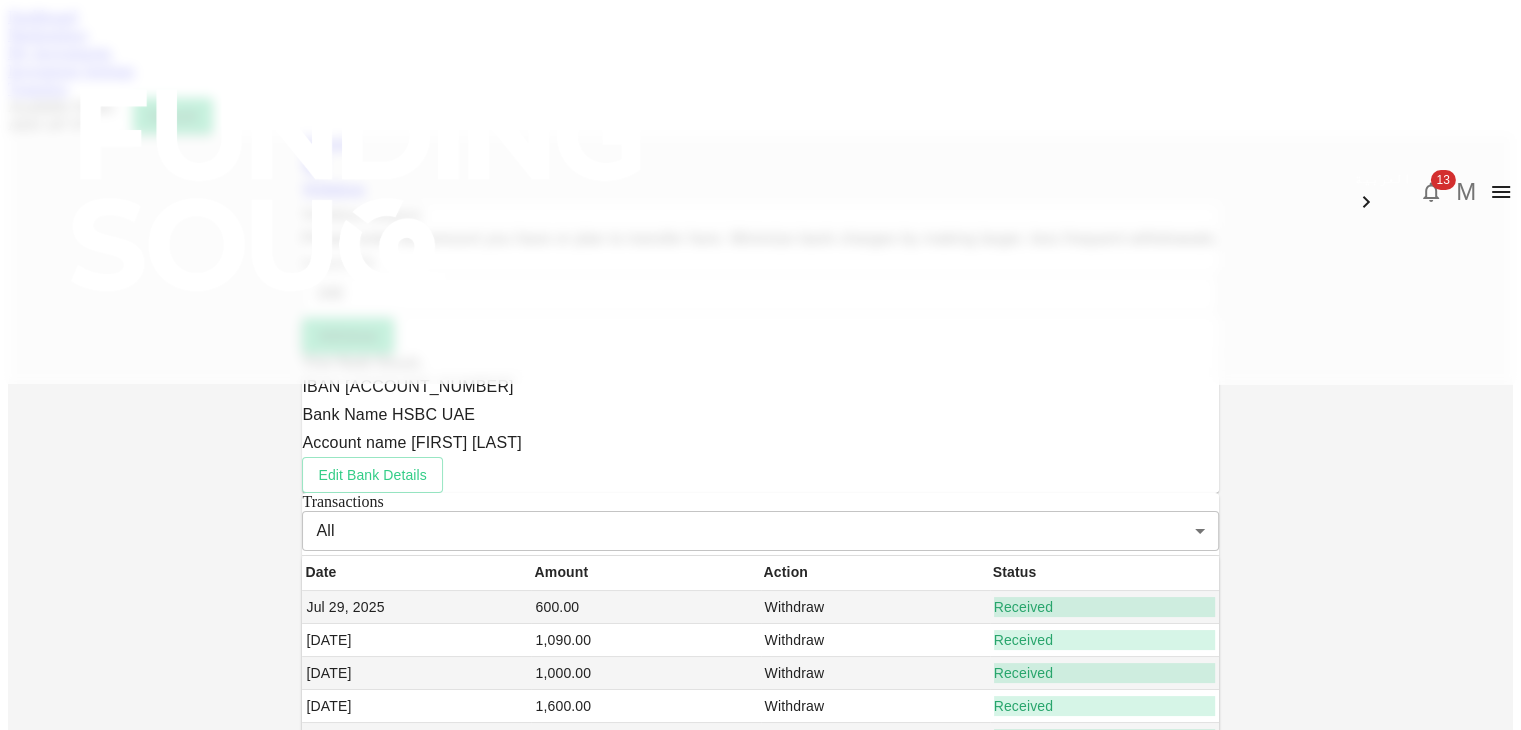click on "Withdraw" at bounding box center (347, 336) 